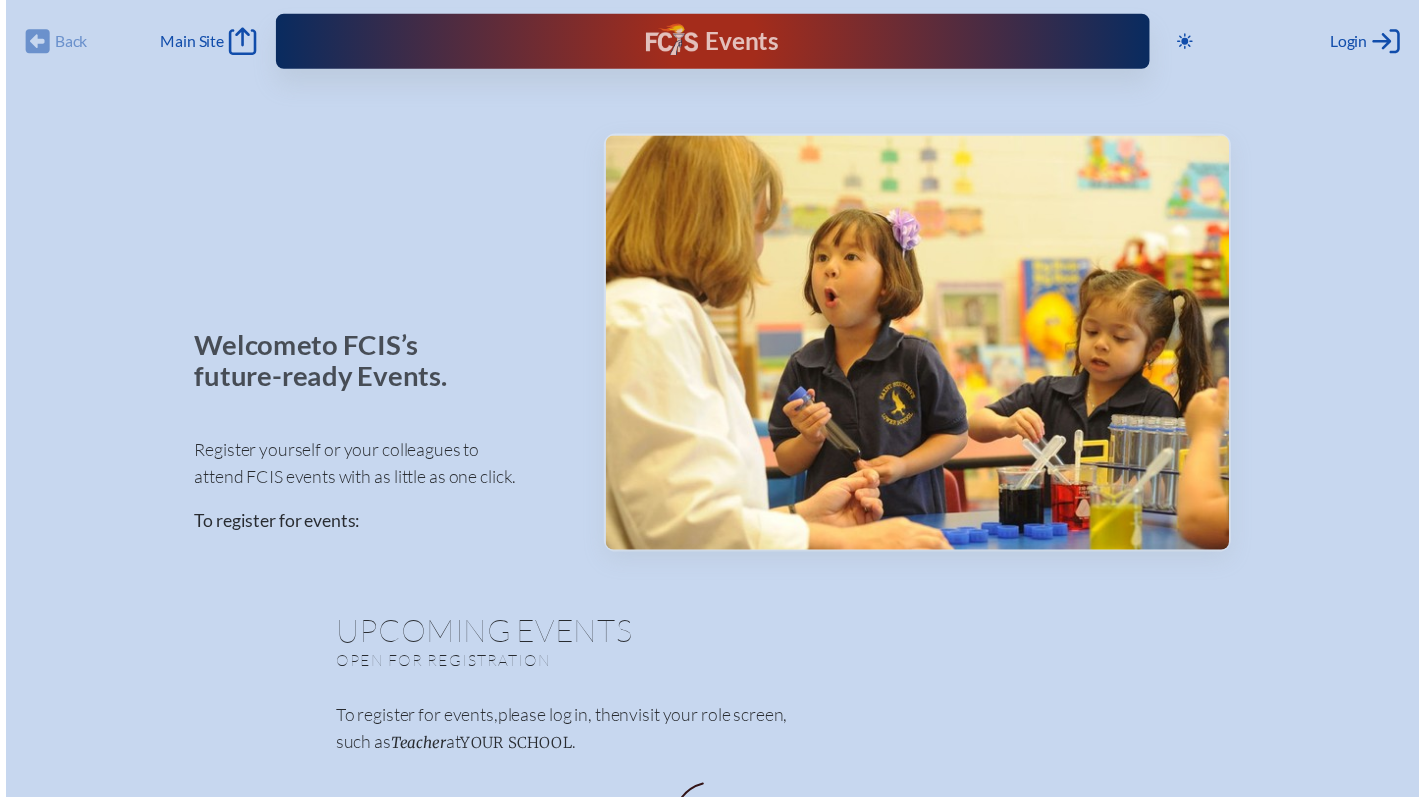 scroll, scrollTop: 0, scrollLeft: 0, axis: both 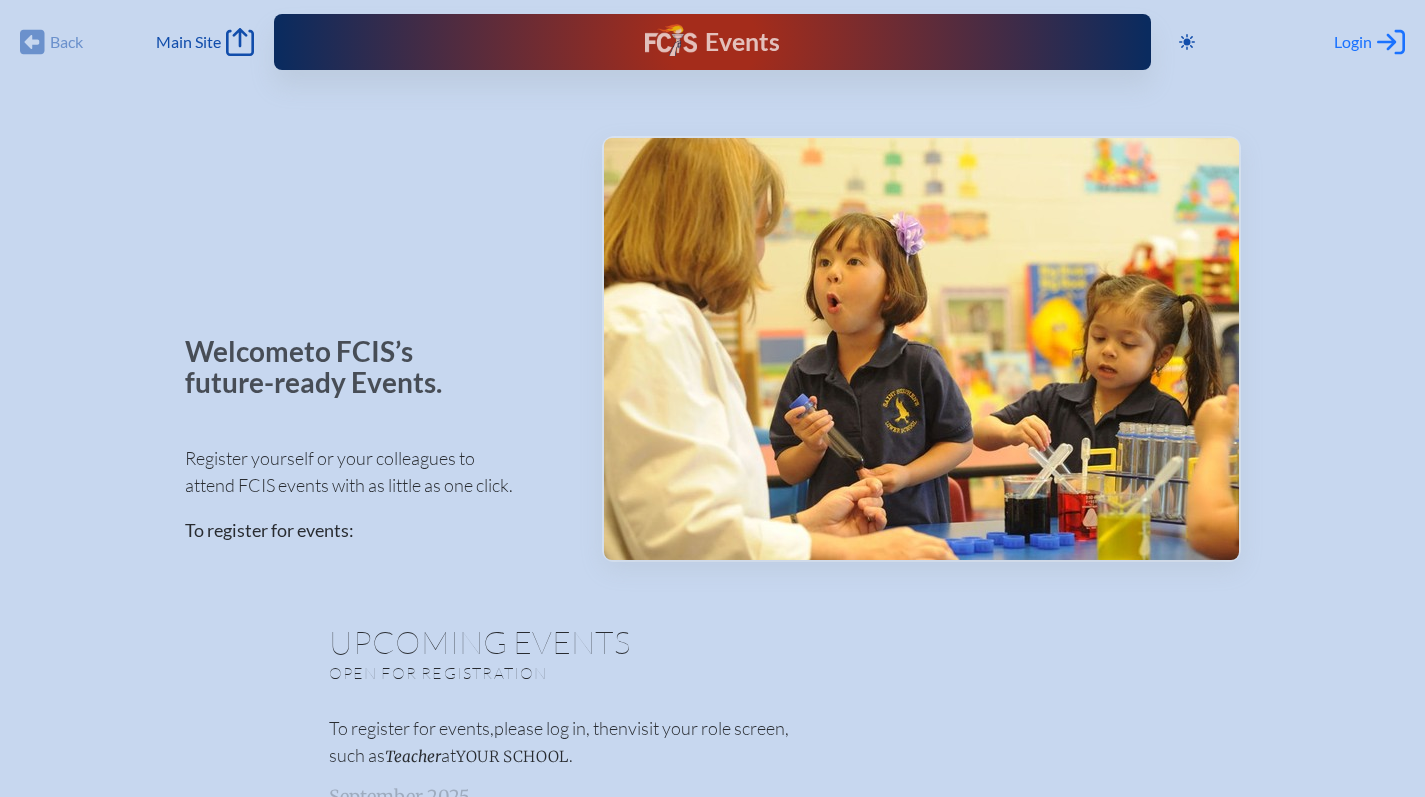 click on "Log in or Create Account" 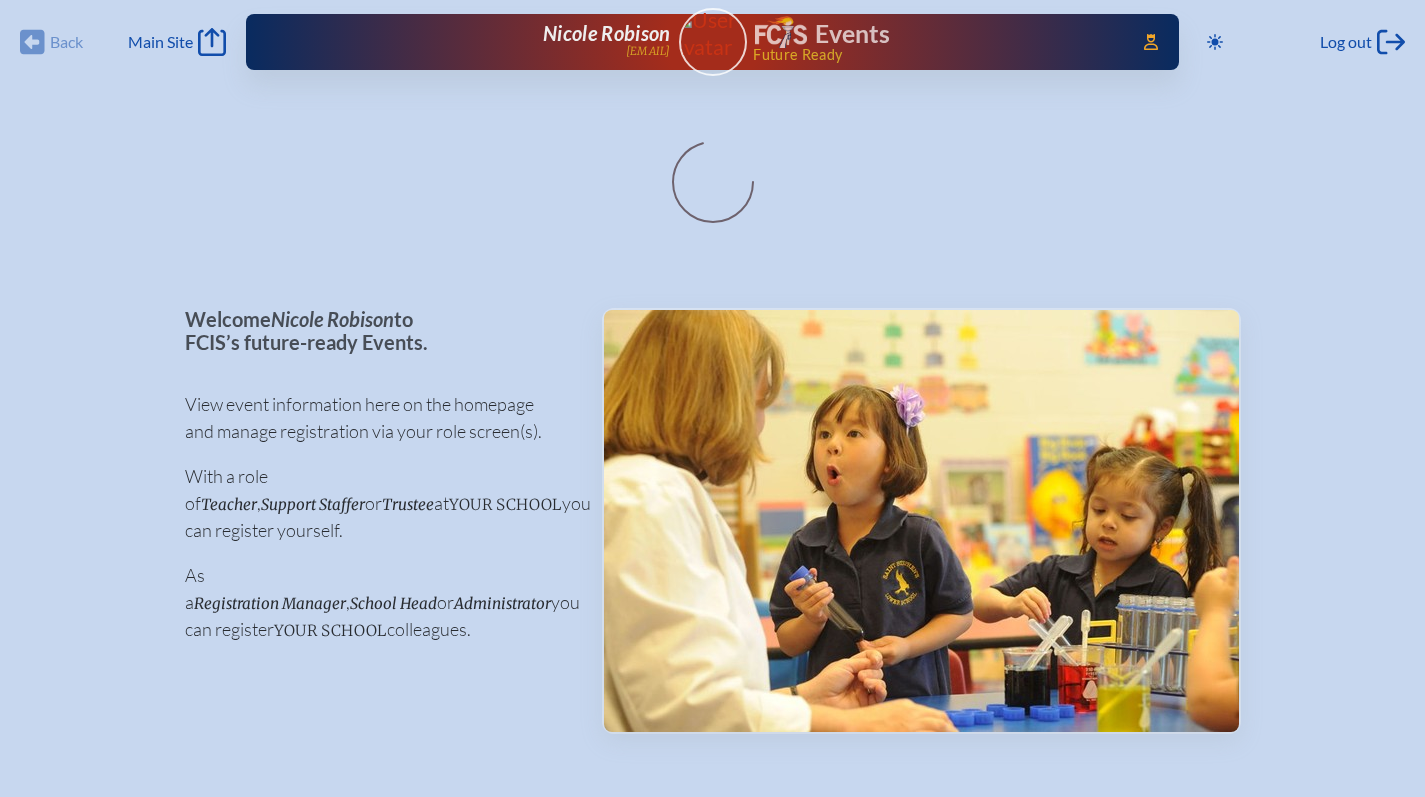 scroll, scrollTop: 0, scrollLeft: 0, axis: both 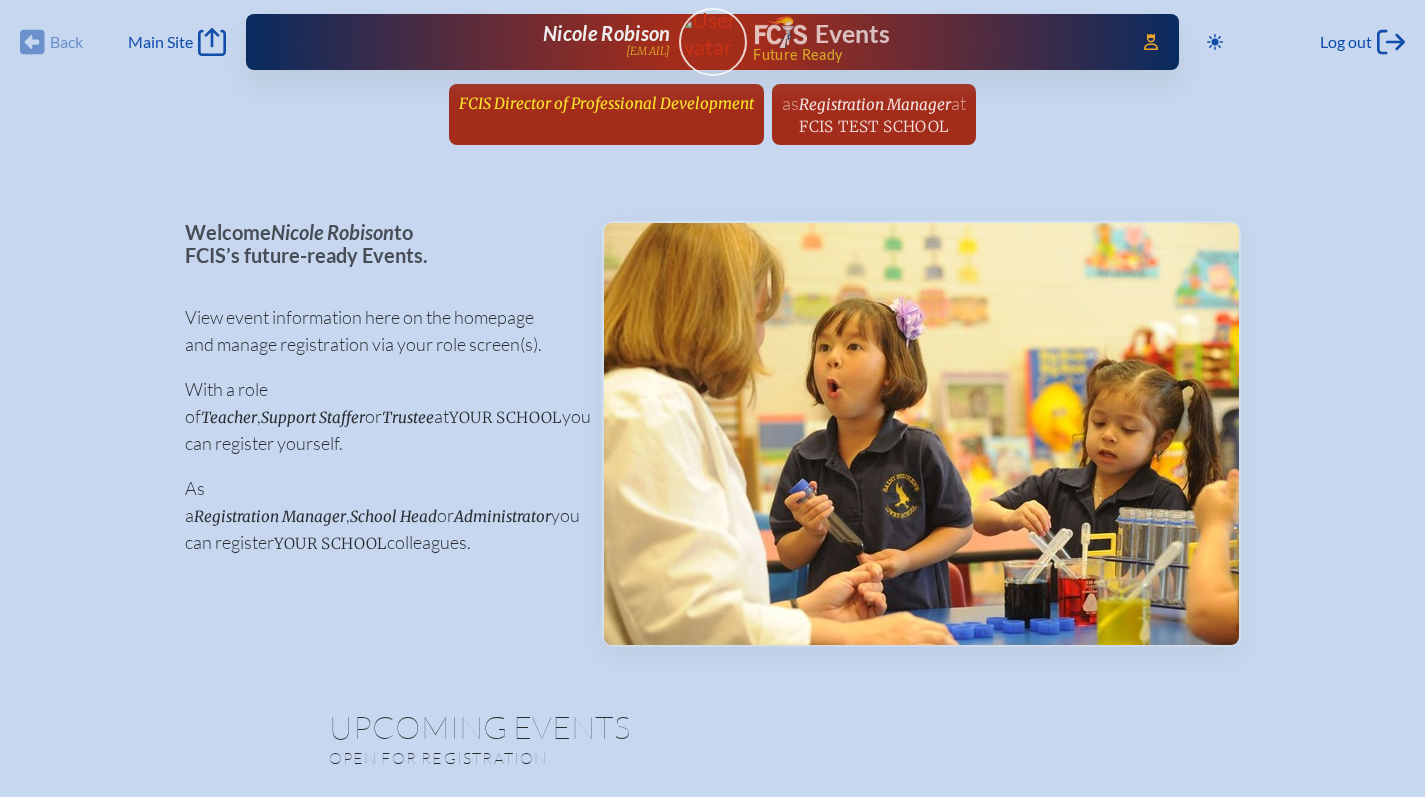 click on "FCIS Director of Professional Development" at bounding box center (606, 103) 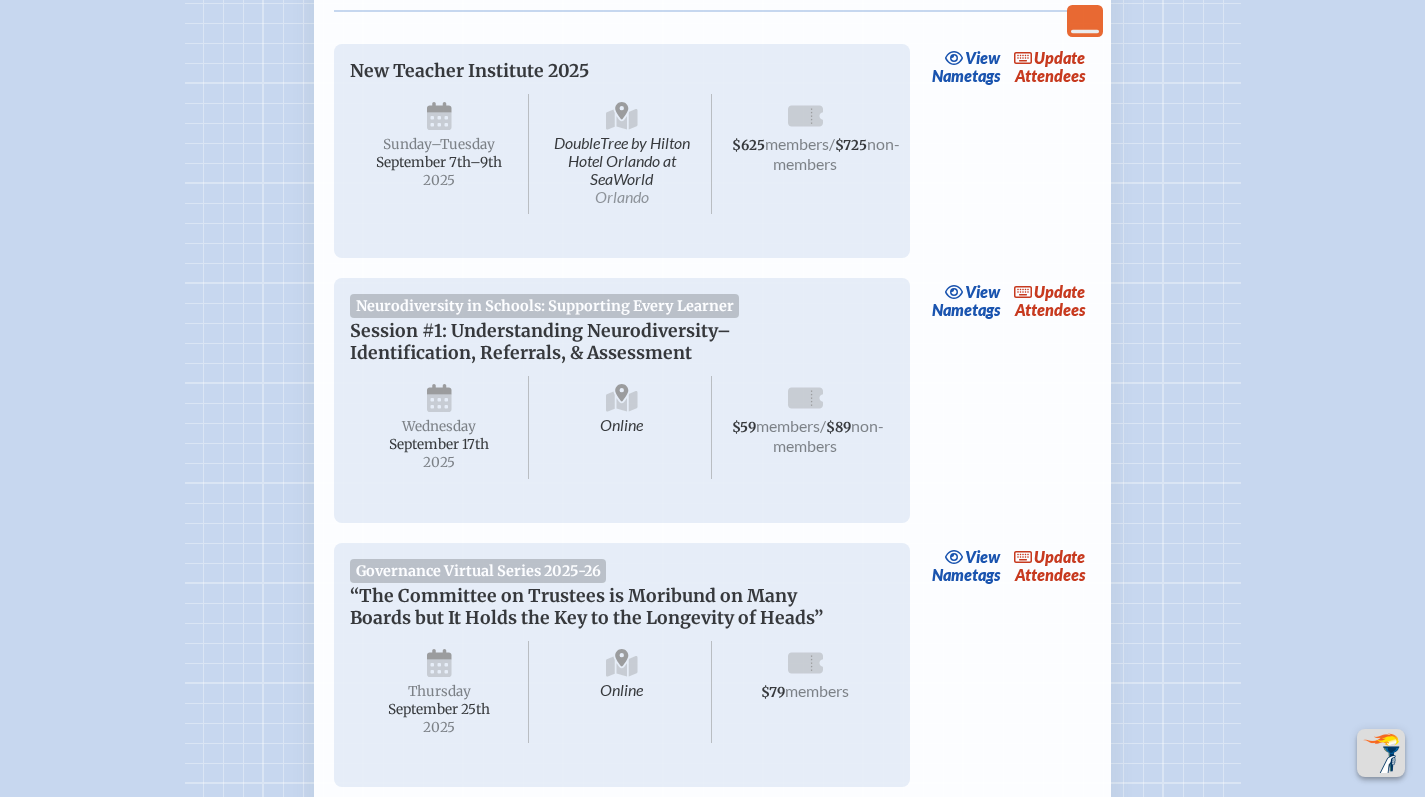 scroll, scrollTop: 658, scrollLeft: 0, axis: vertical 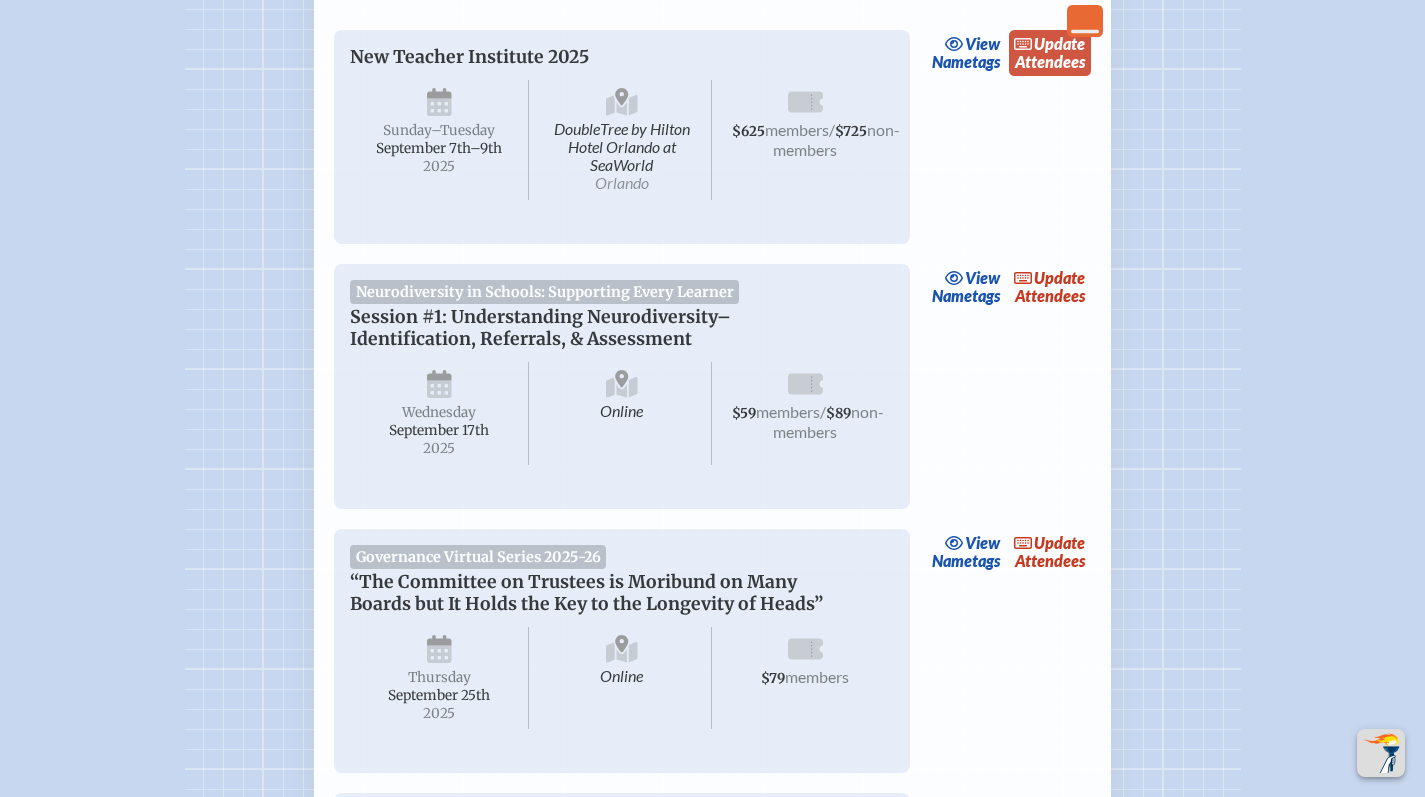 click on "update [PERSON]" at bounding box center [1050, 53] 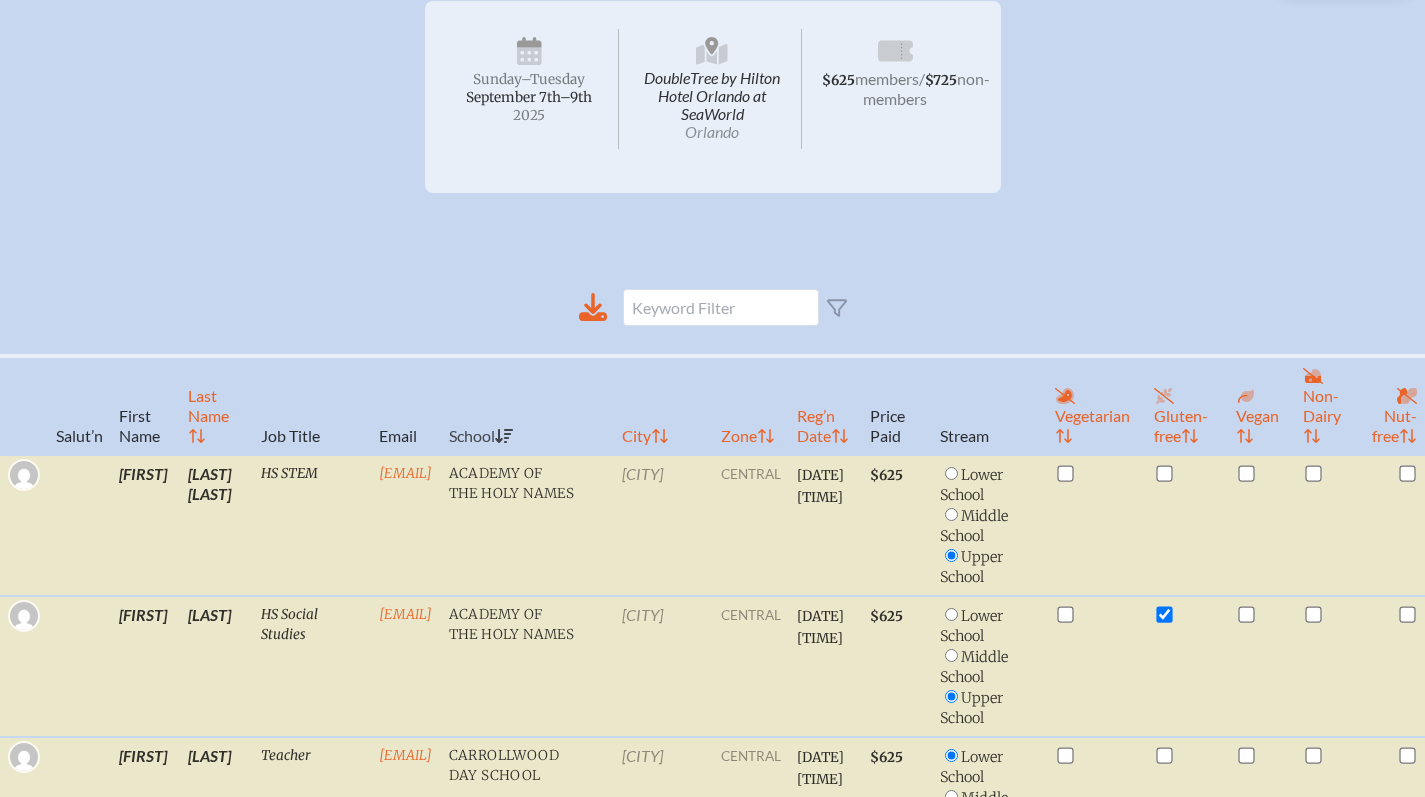 scroll, scrollTop: 0, scrollLeft: 0, axis: both 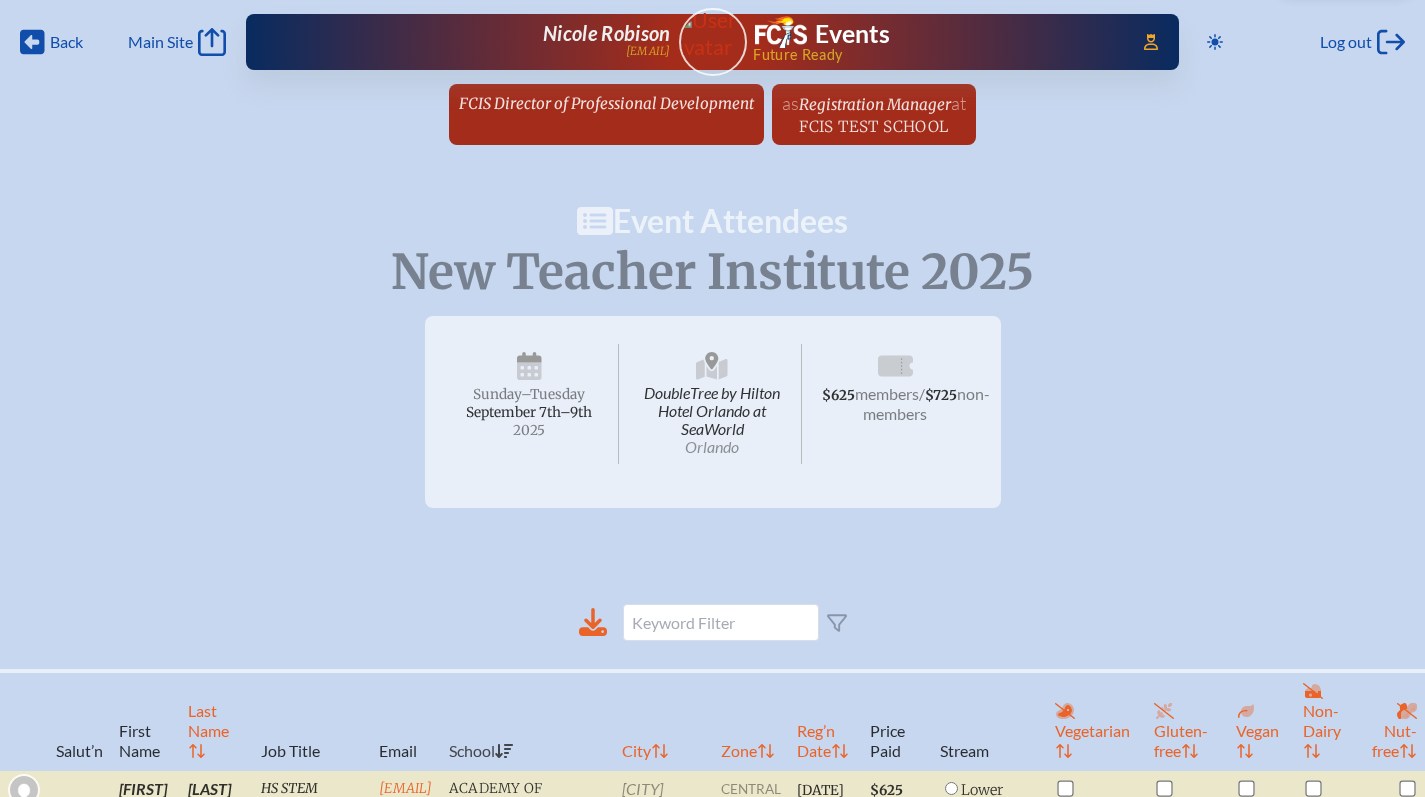 click on "New Teacher Institute [YEAR] DoubleTree by Hilton Hotel Orlando at SeaWorld Orlando Sunday –Tuesday , [MONTH] [DAY]th–⁠[DAY]th , [YEAR] $[PRICE] members / $[PRICE] non-members The New Teacher Institute provides new and nearly new faculty members, as well as those who are new to independent schools, with an opportunity to develop valuable skills and strategies for a successful start." at bounding box center [712, 412] 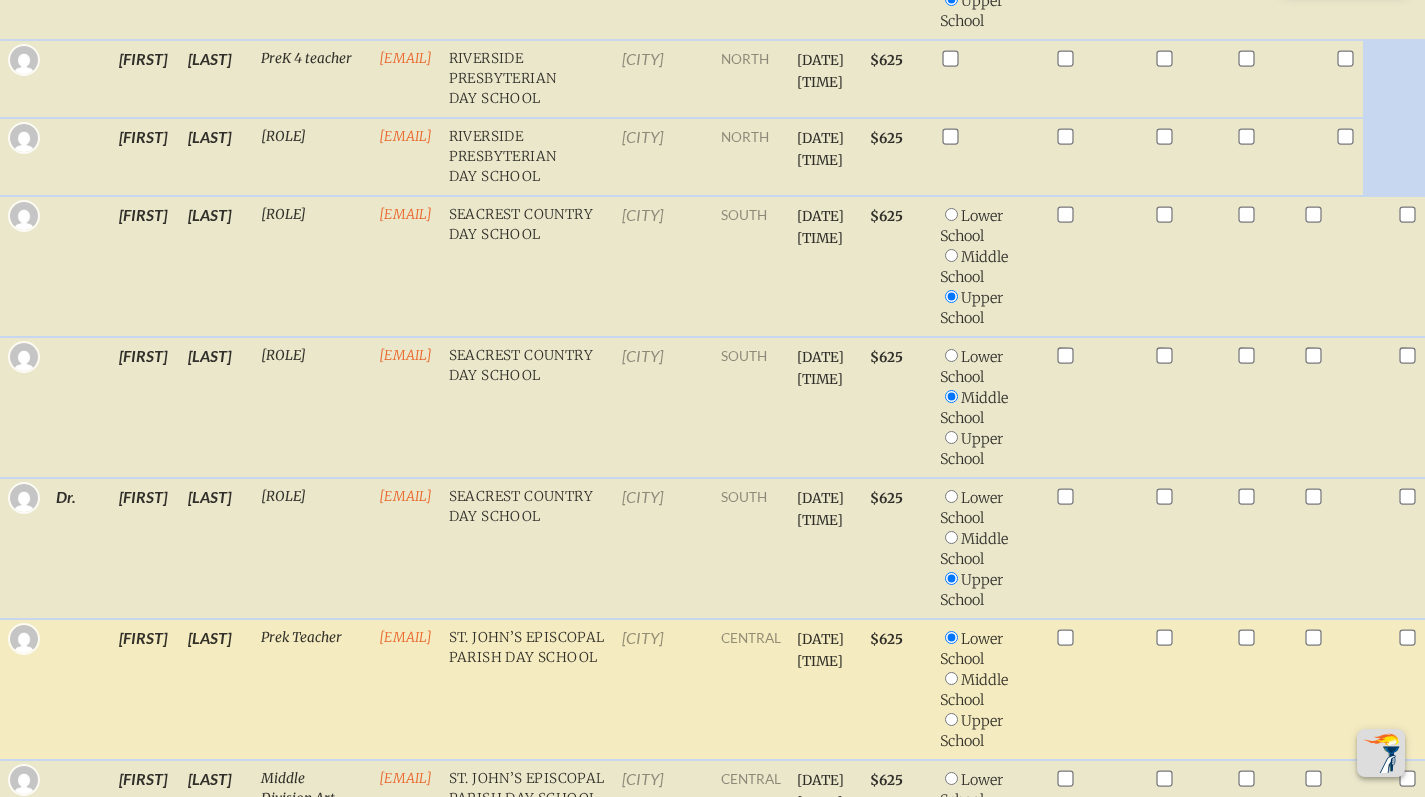 scroll, scrollTop: 1430, scrollLeft: 0, axis: vertical 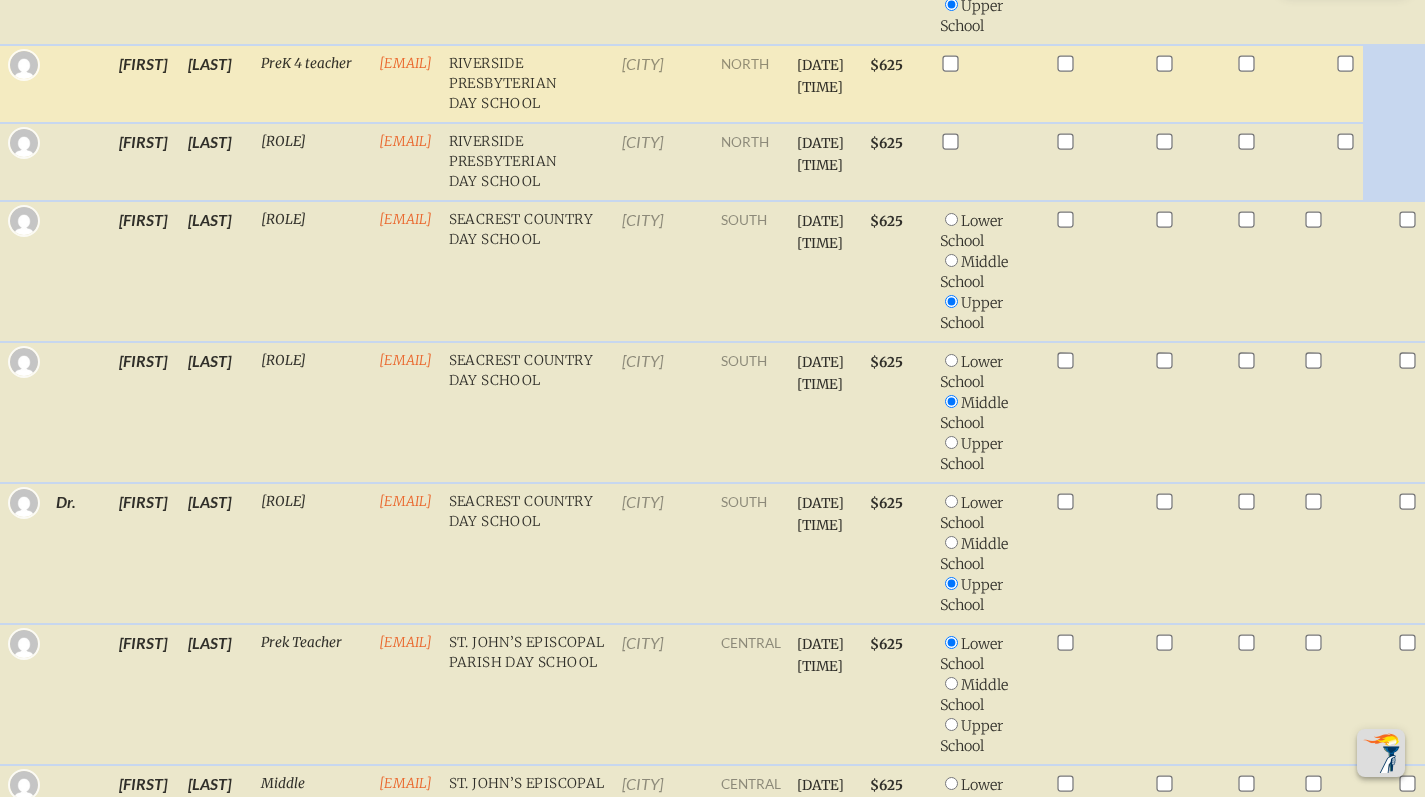 click at bounding box center (950, 64) 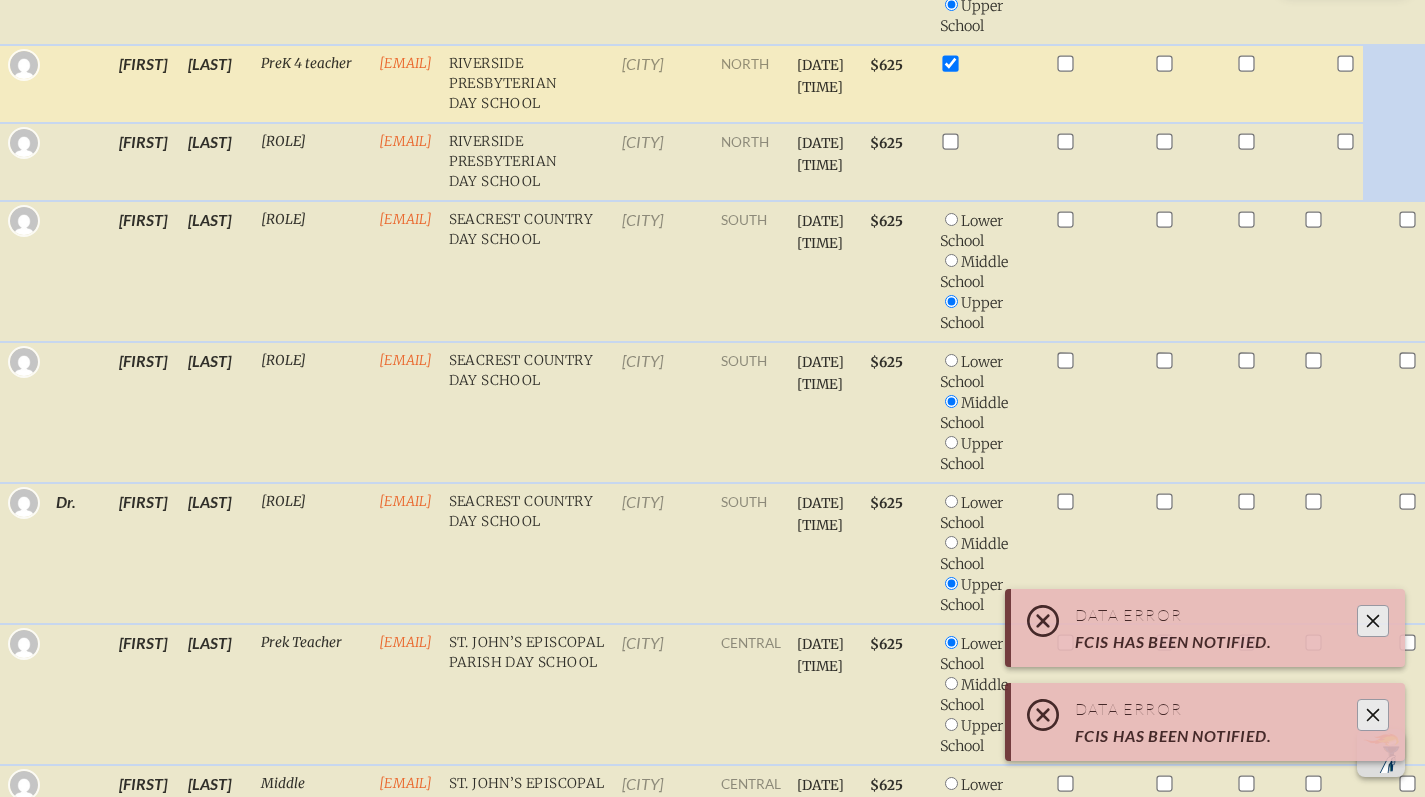click at bounding box center [950, 64] 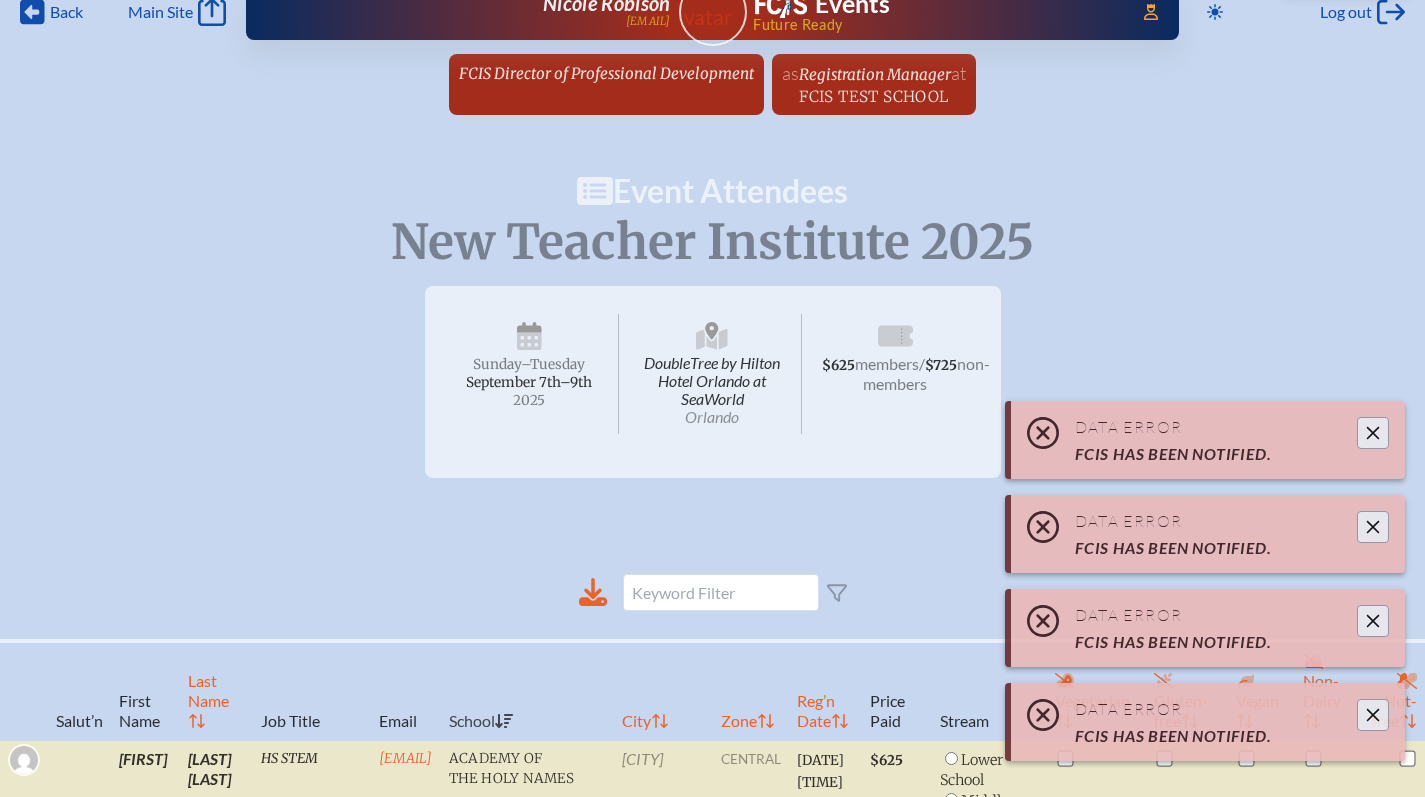 scroll, scrollTop: 23, scrollLeft: 0, axis: vertical 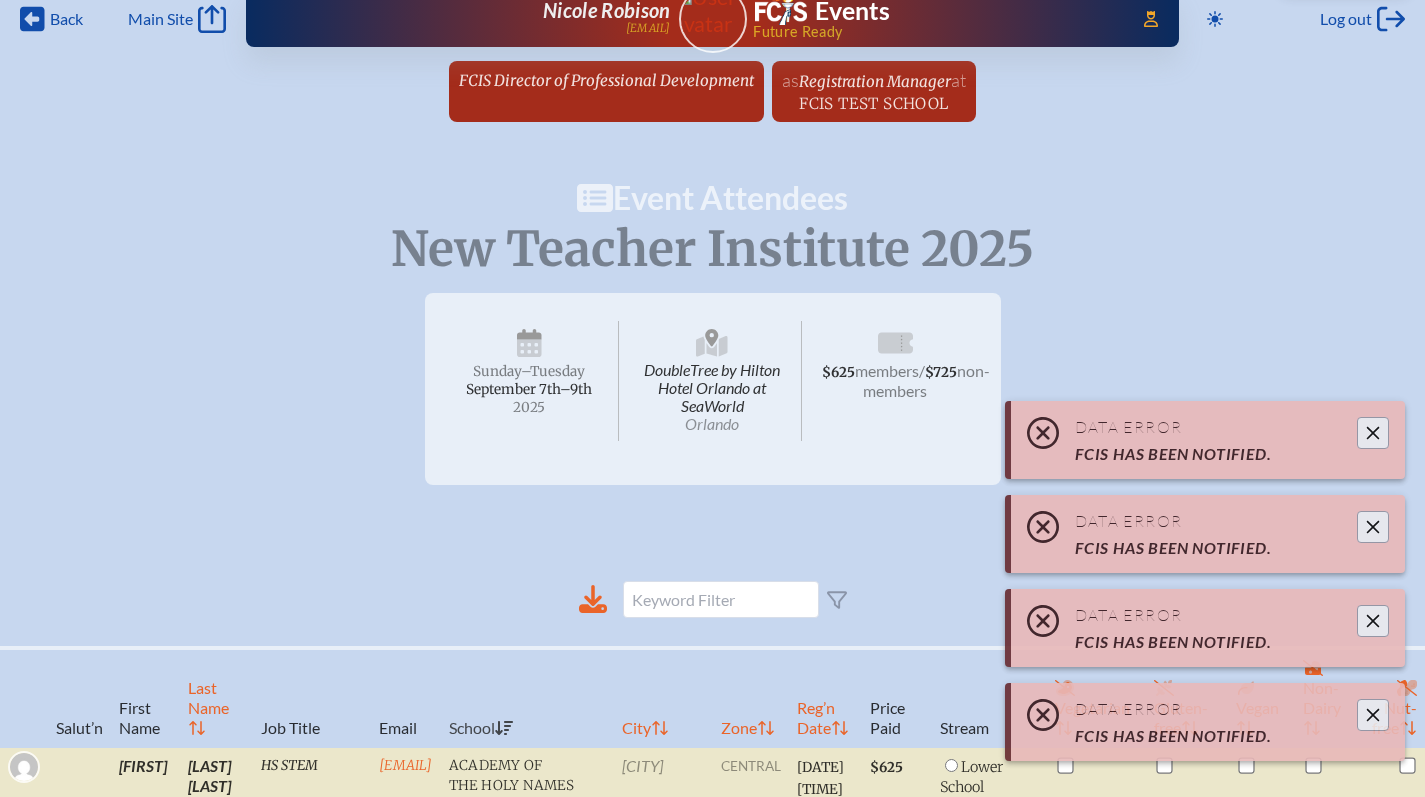 click 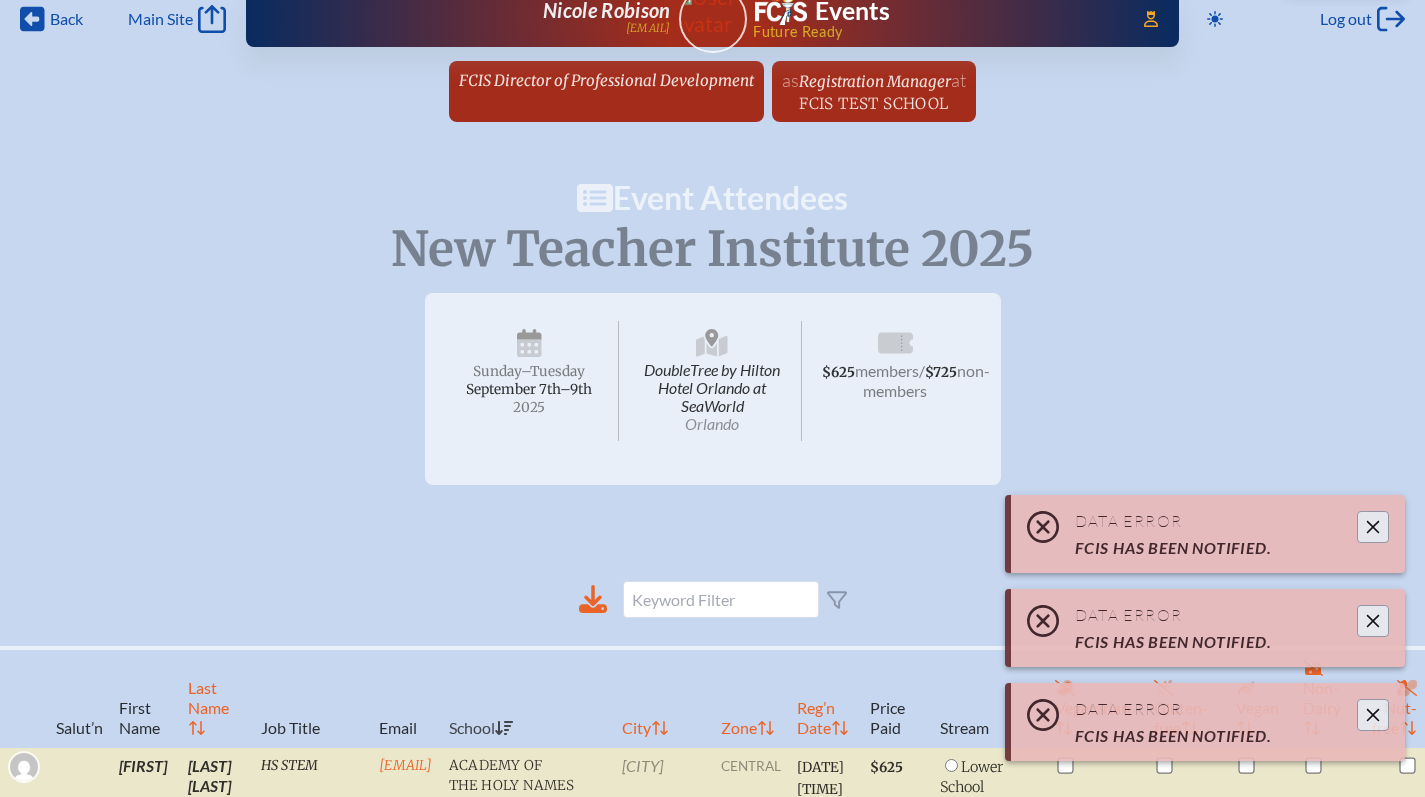 click 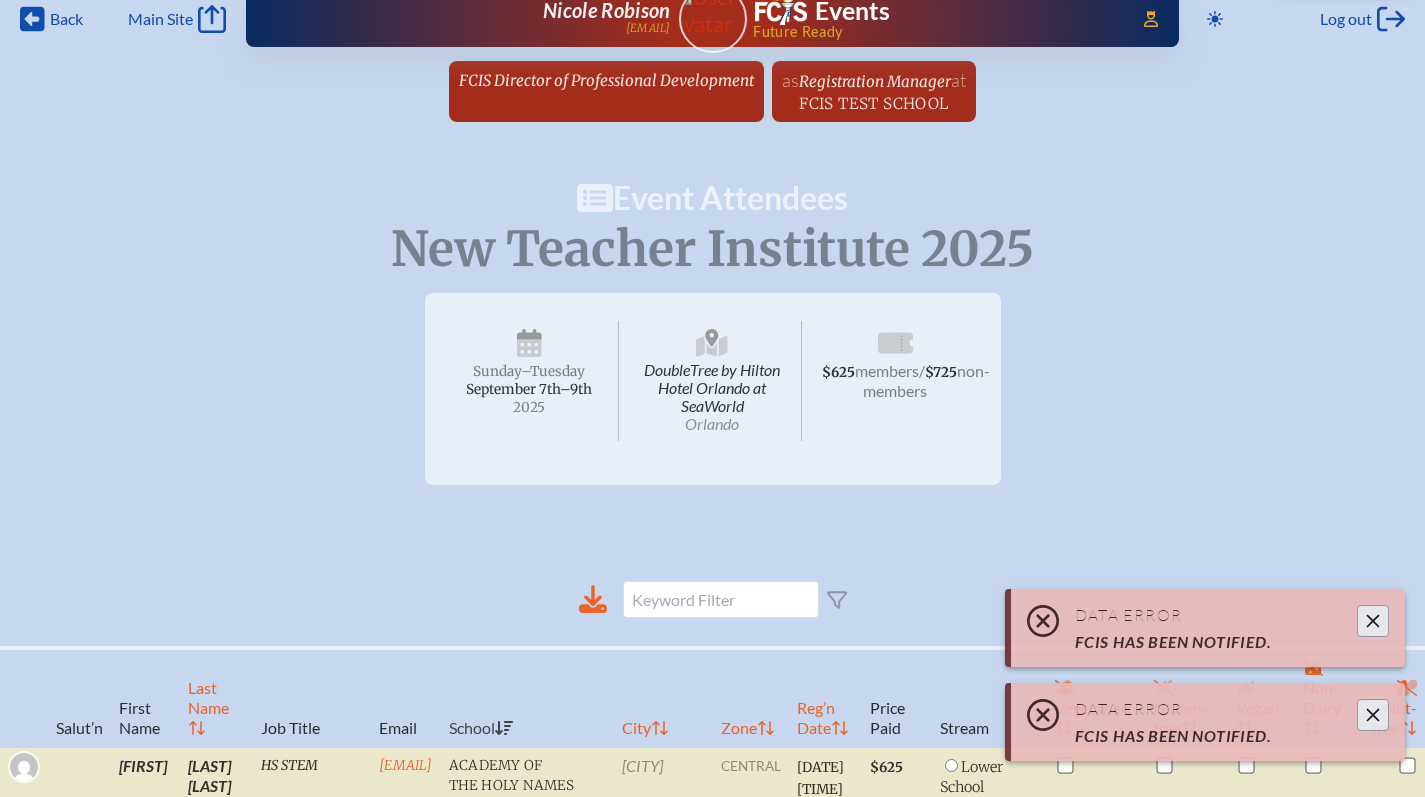 click 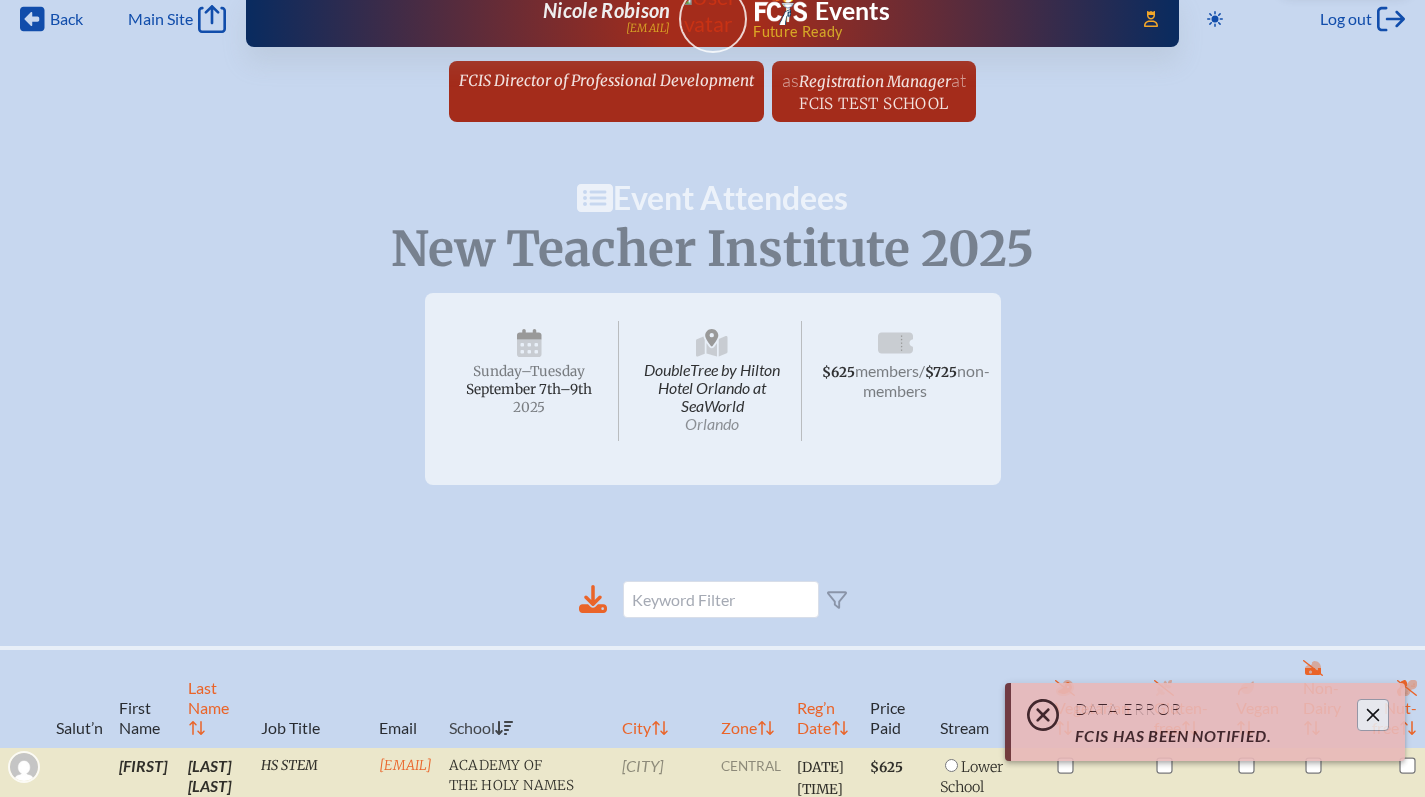 click 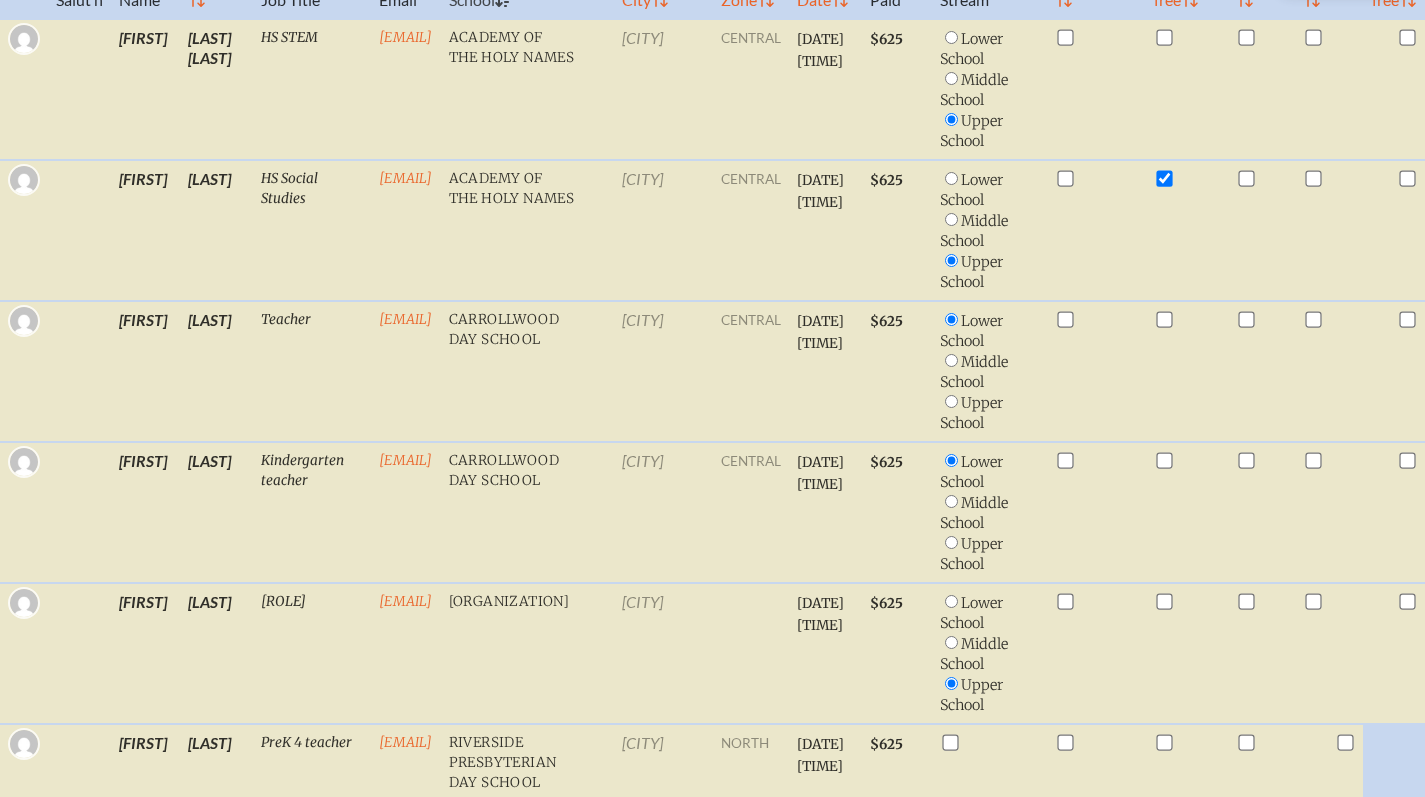scroll, scrollTop: 0, scrollLeft: 0, axis: both 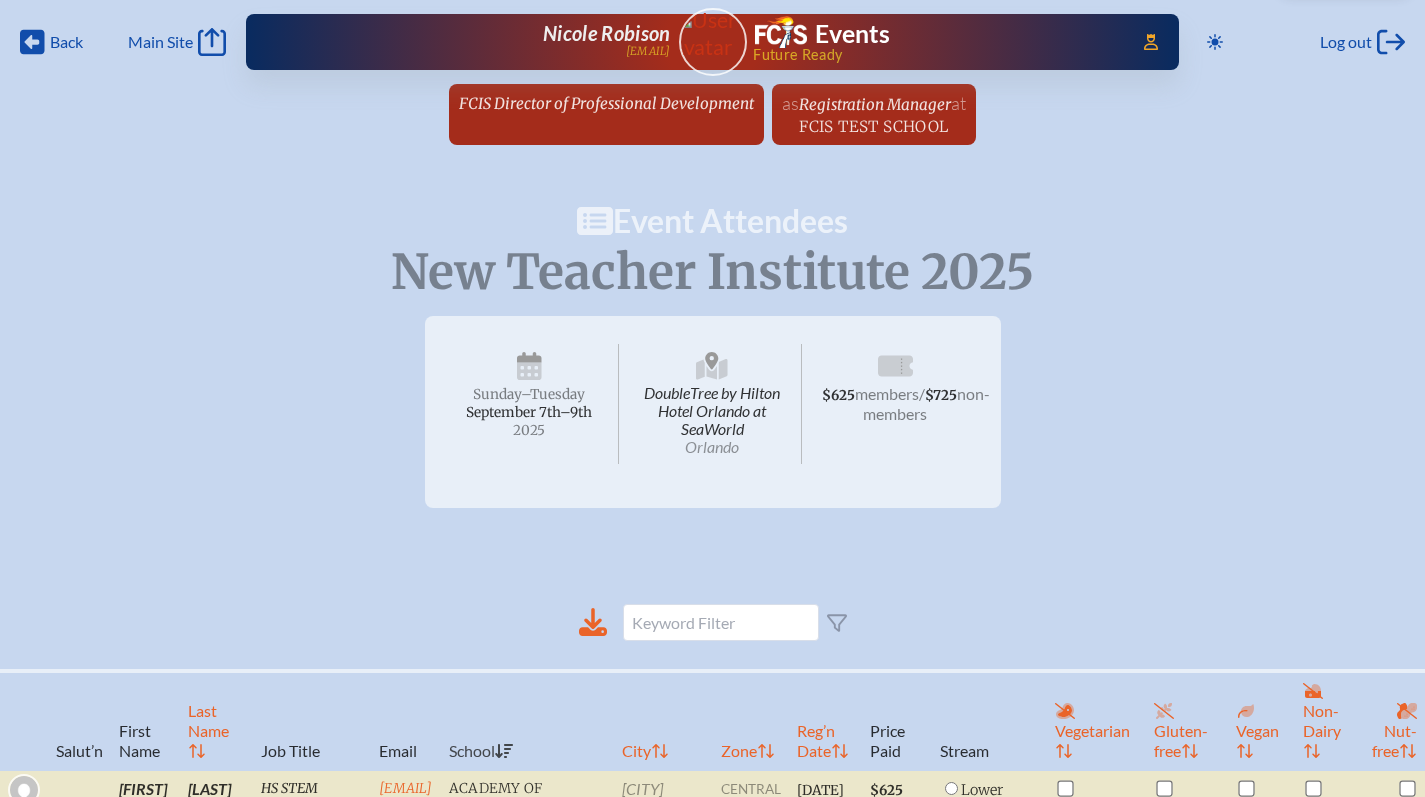 click on "FCIS Director of Professional Development" at bounding box center (606, 103) 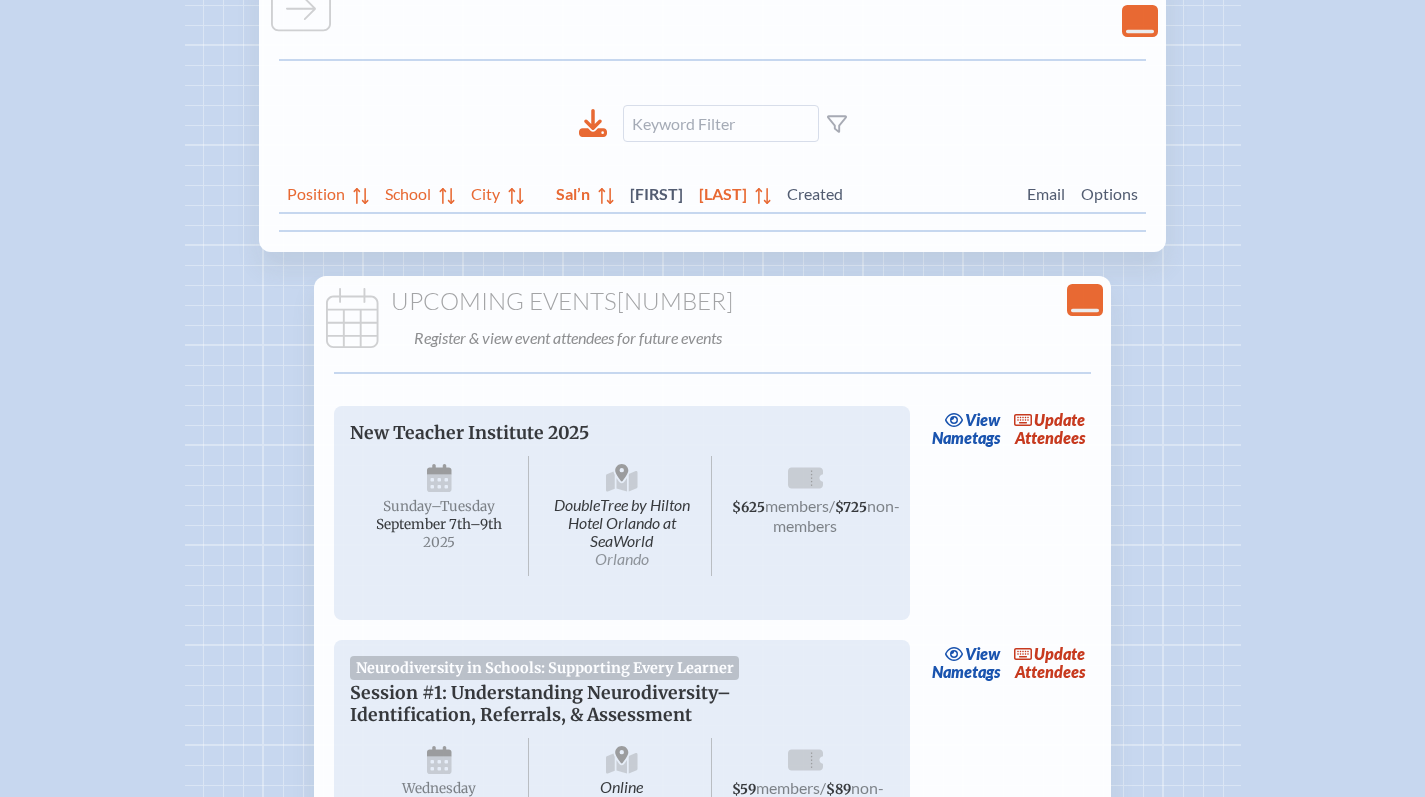 scroll, scrollTop: 283, scrollLeft: 0, axis: vertical 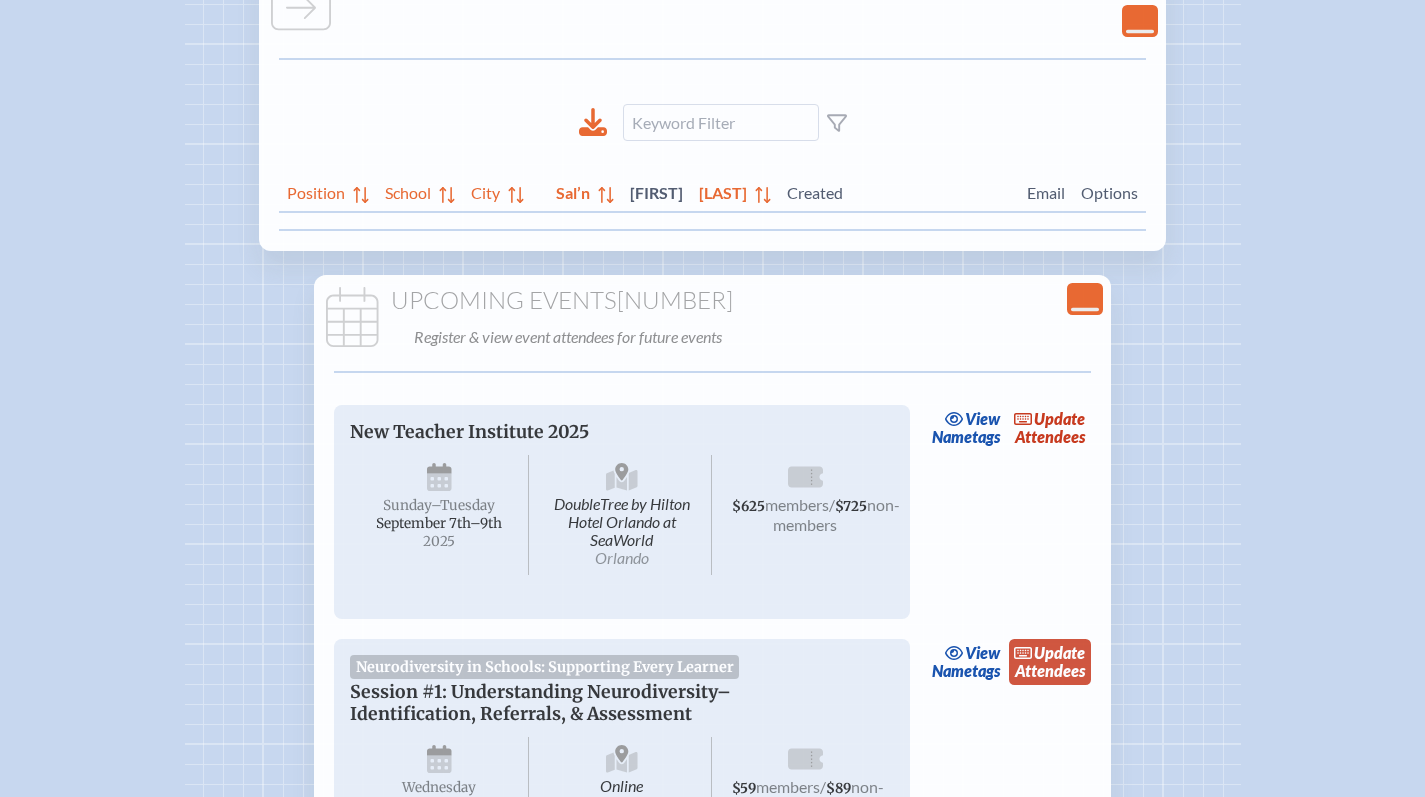 click on "update" at bounding box center [1059, 652] 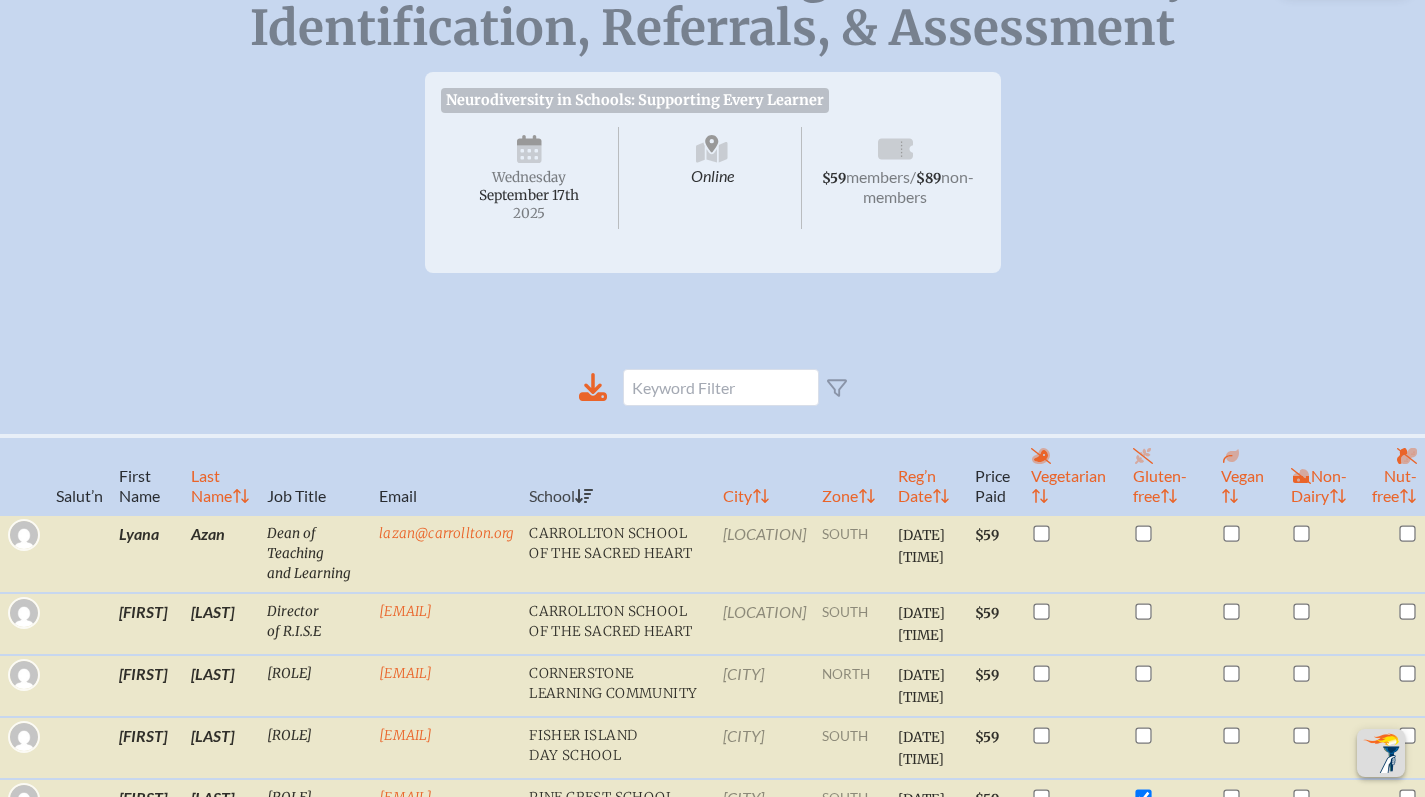 scroll, scrollTop: 0, scrollLeft: 0, axis: both 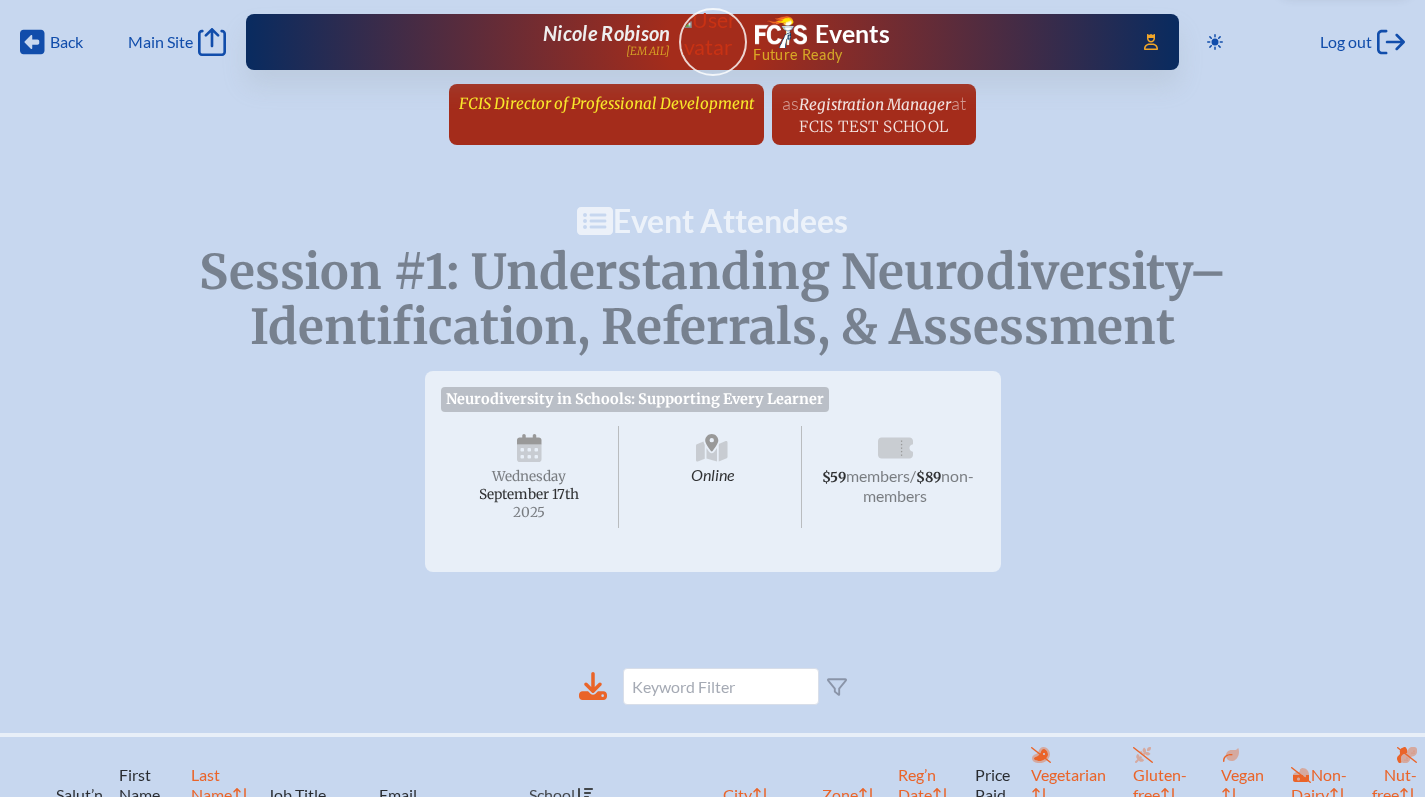 click on "FCIS Director of Professional Development" at bounding box center (606, 103) 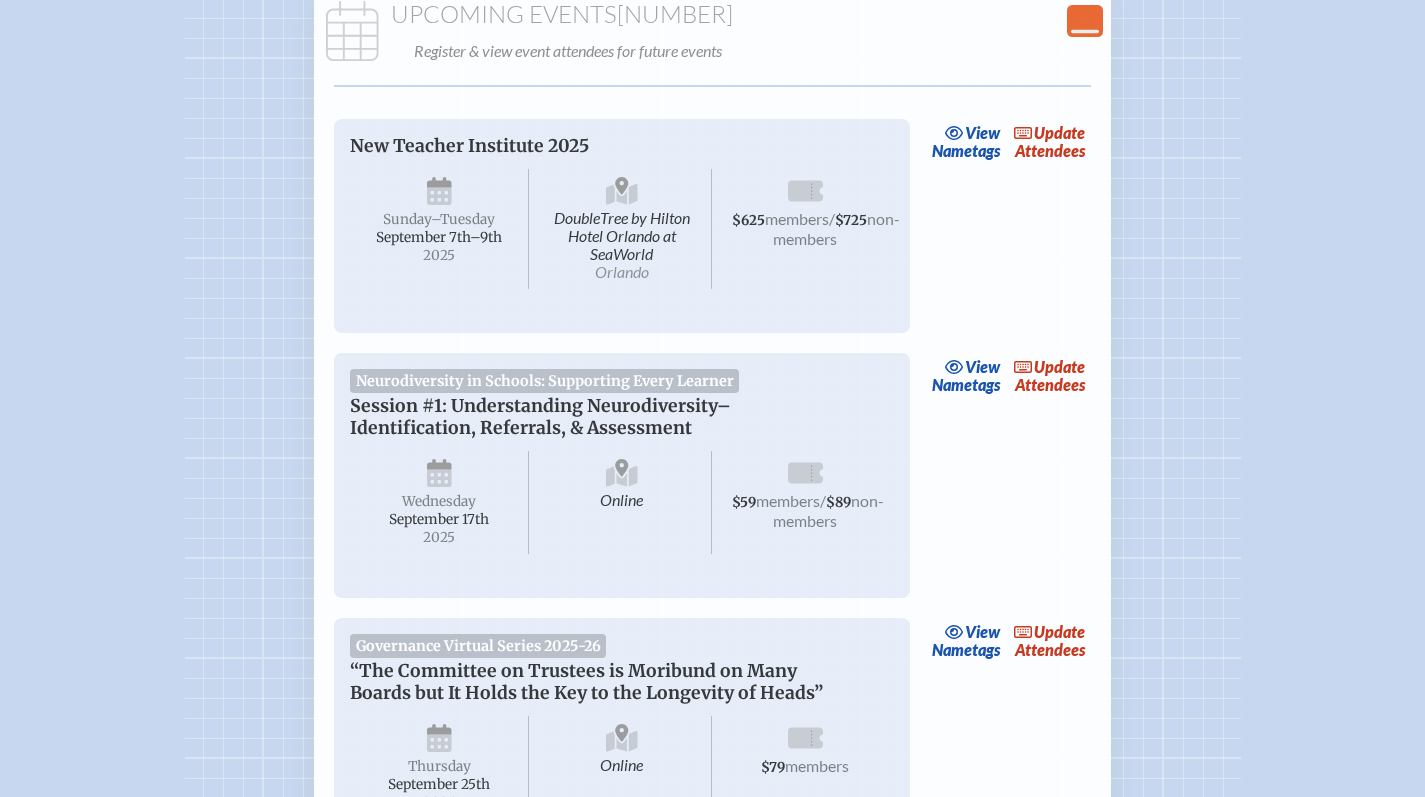 scroll, scrollTop: 593, scrollLeft: 0, axis: vertical 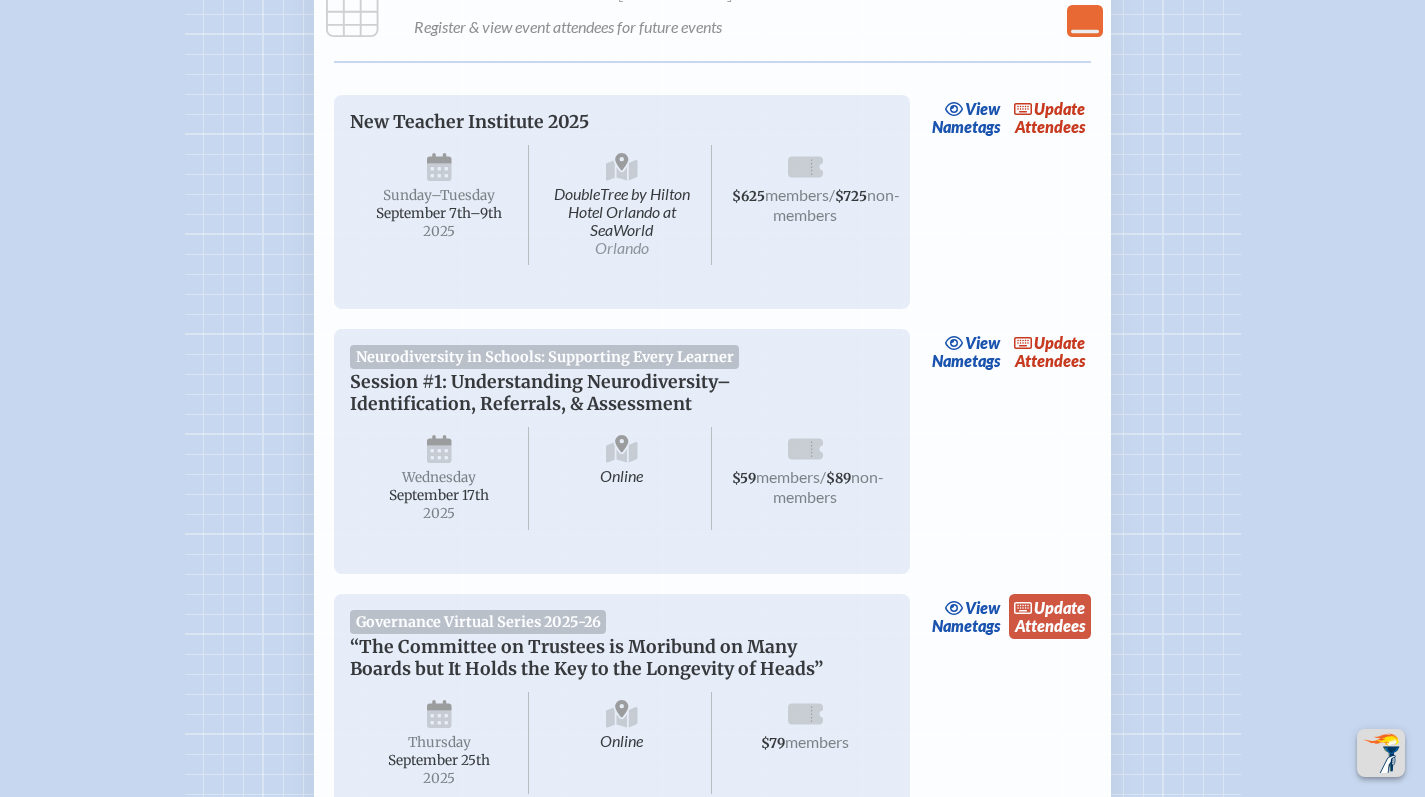 click on "update [PERSON]" at bounding box center (1050, 617) 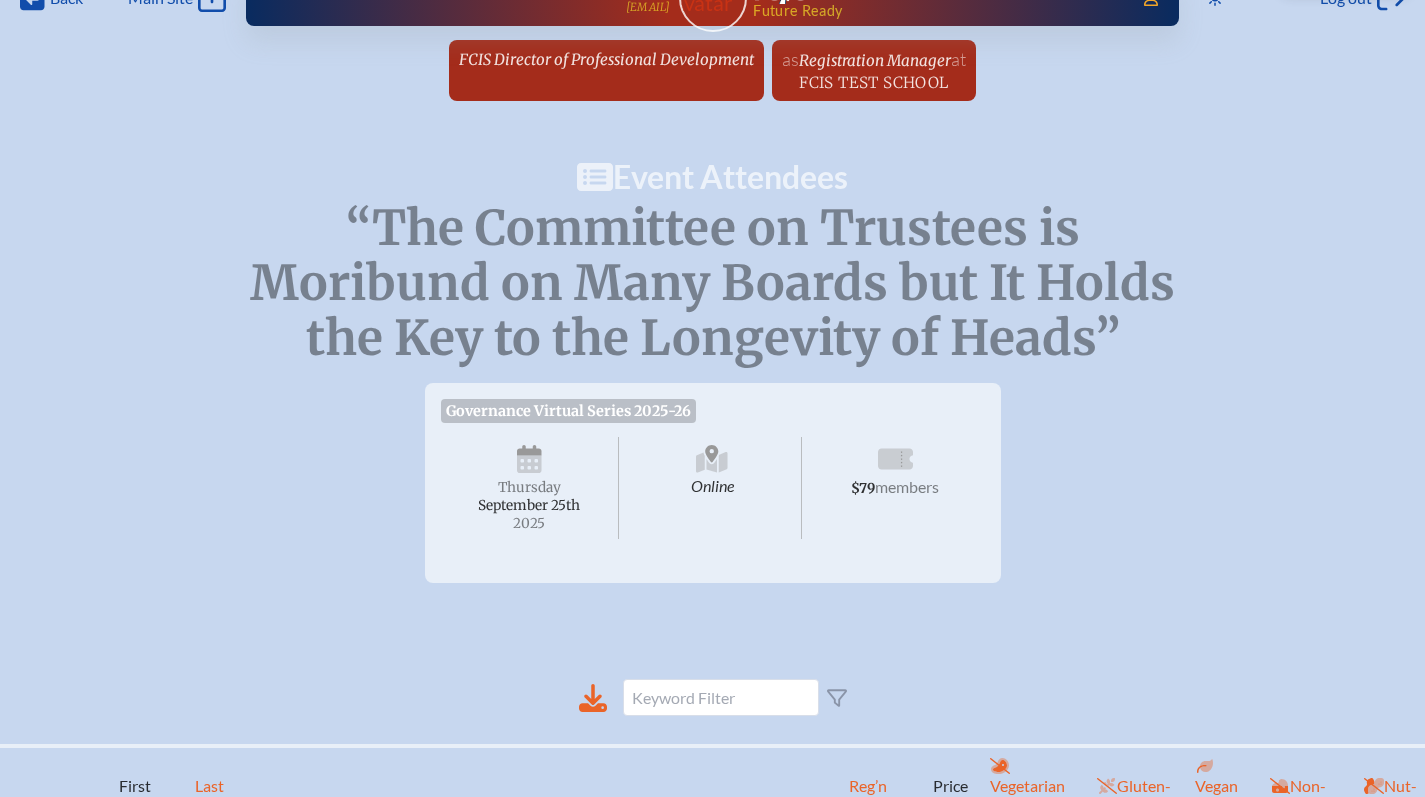 scroll, scrollTop: 0, scrollLeft: 0, axis: both 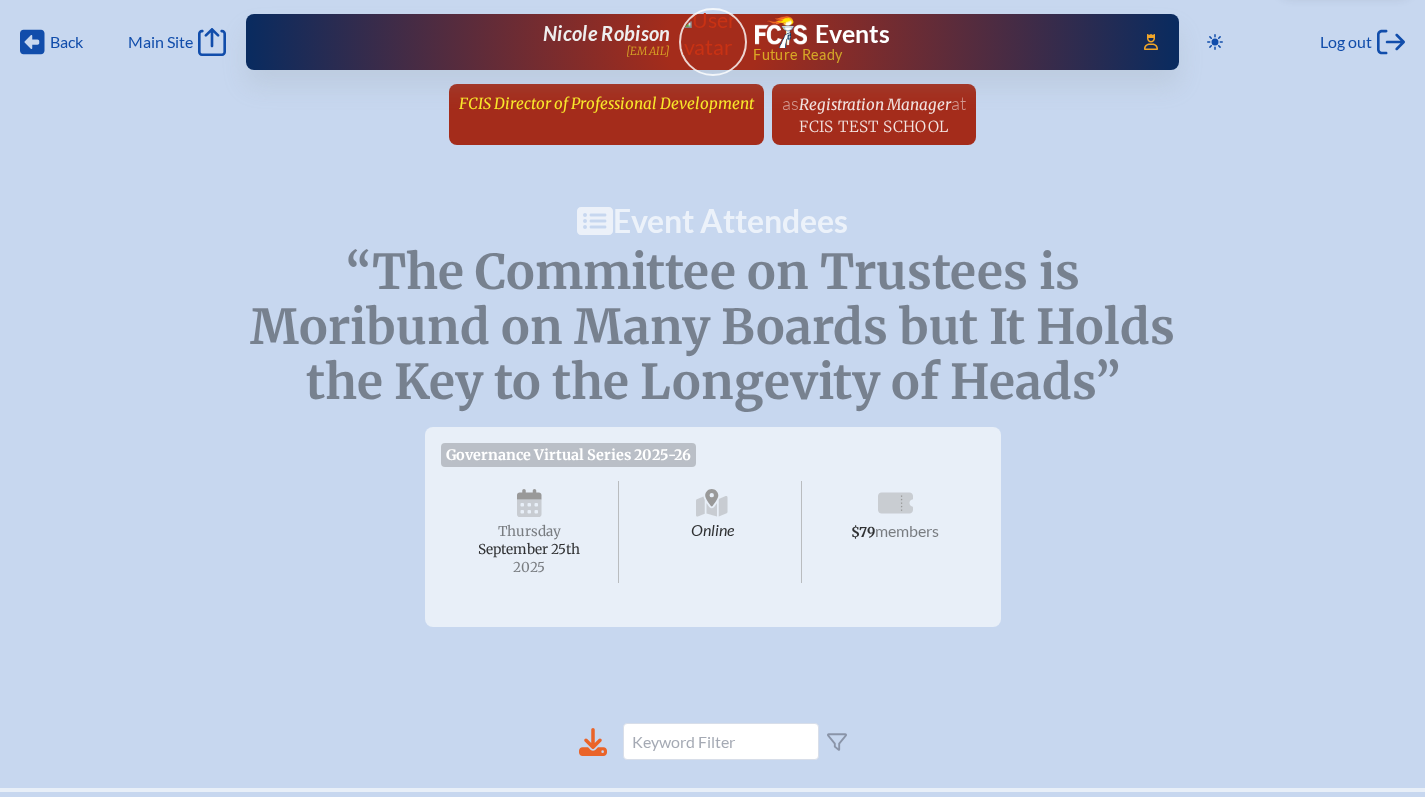 click on "FCIS Director of Professional Development" at bounding box center (606, 103) 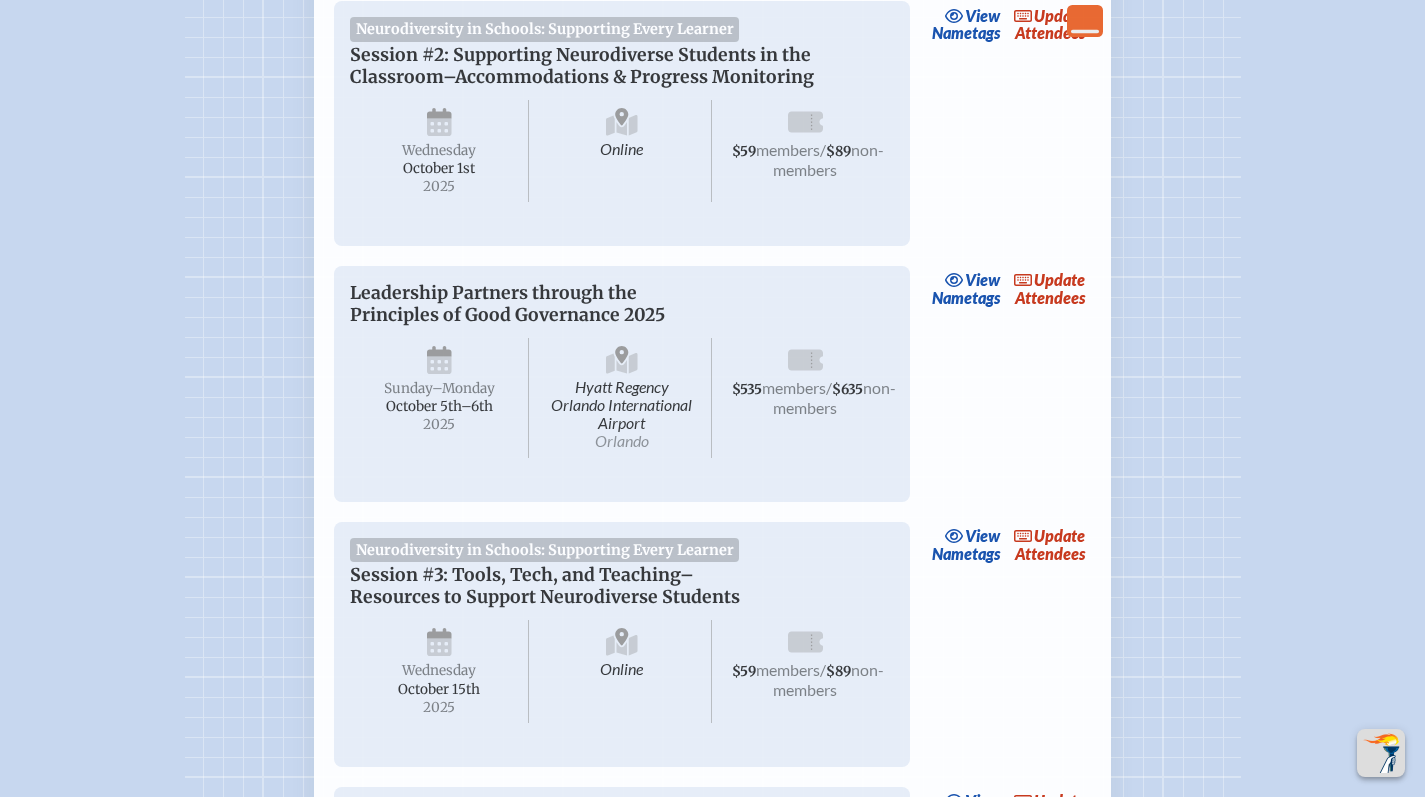 scroll, scrollTop: 1547, scrollLeft: 0, axis: vertical 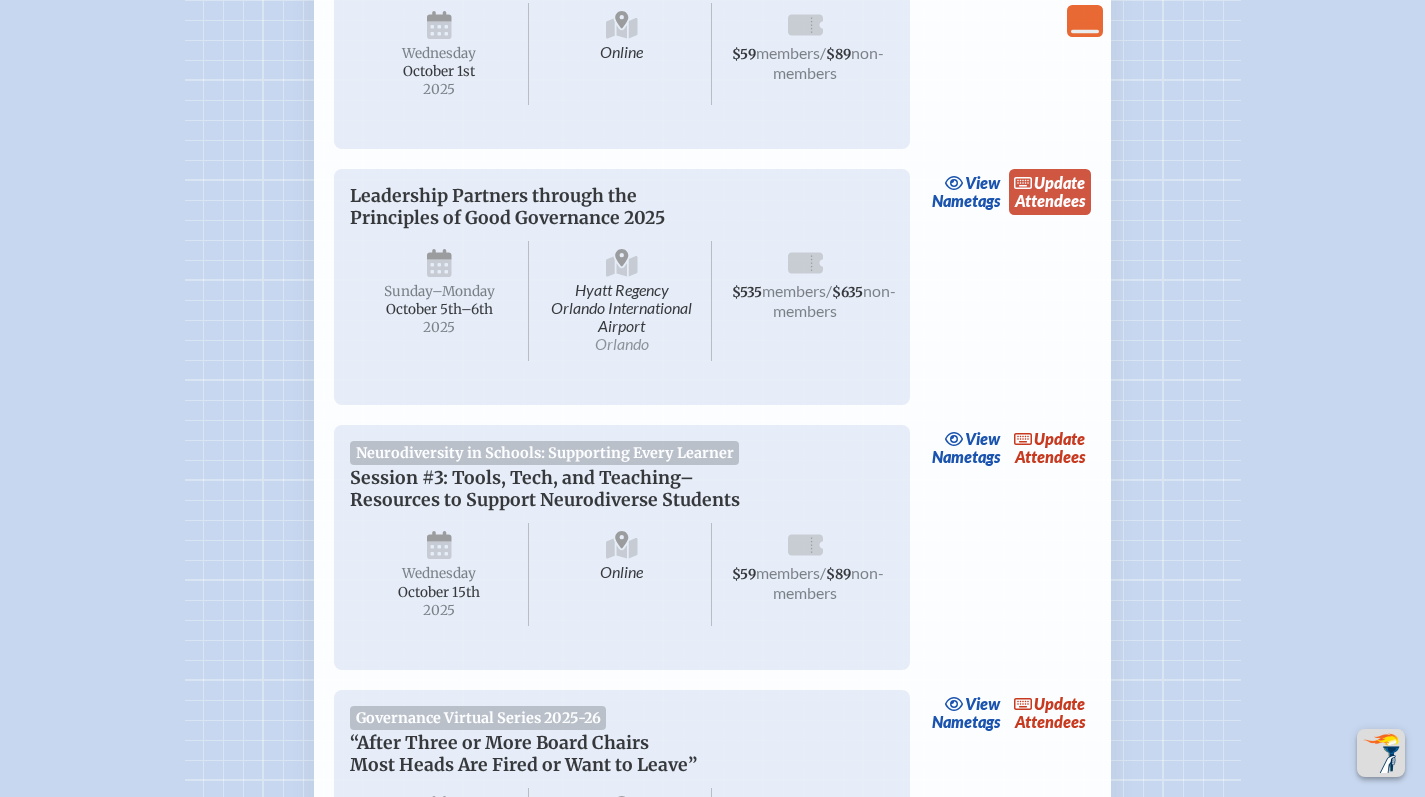 click on "update [PERSON]" at bounding box center [1050, 192] 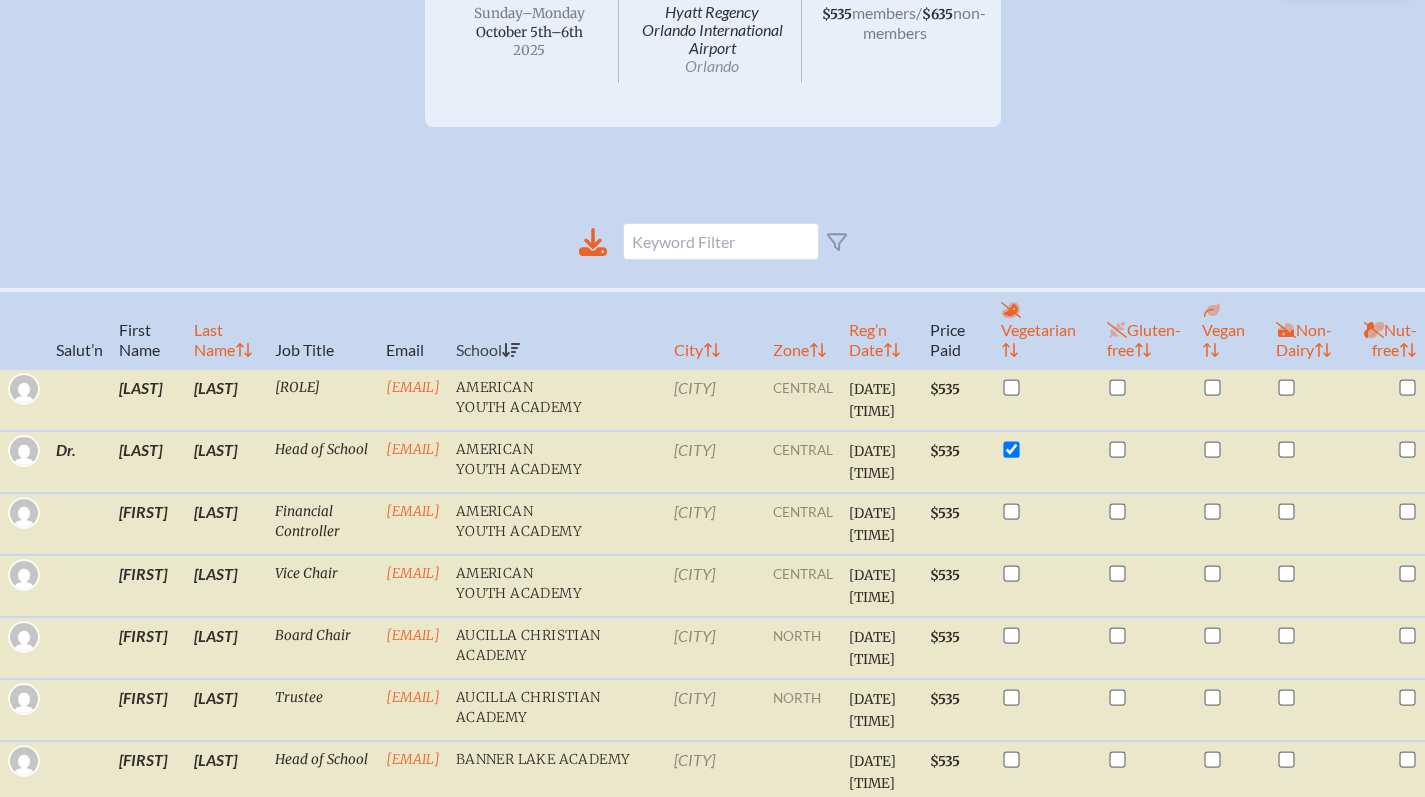scroll, scrollTop: 0, scrollLeft: 0, axis: both 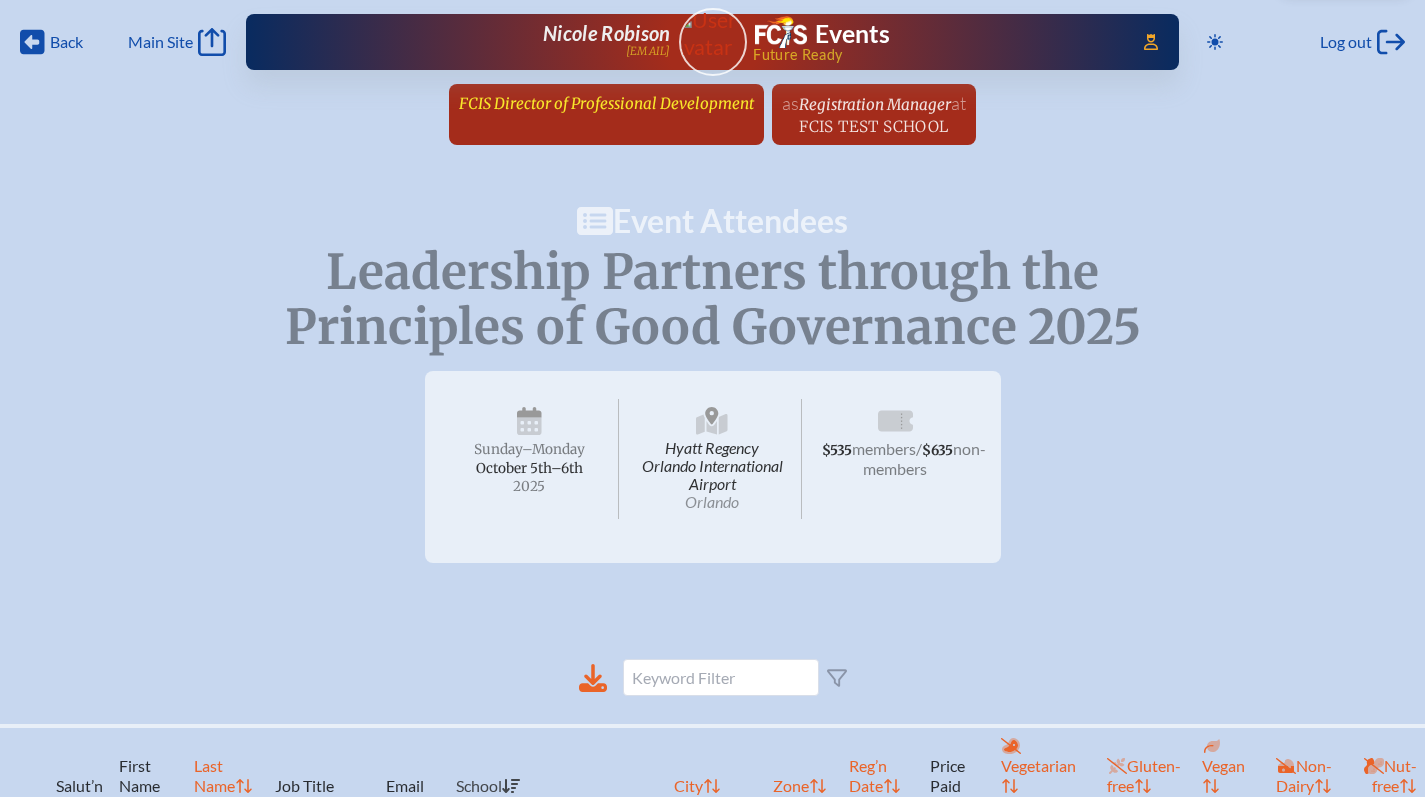 click on "FCIS Director of Professional Development" at bounding box center (606, 103) 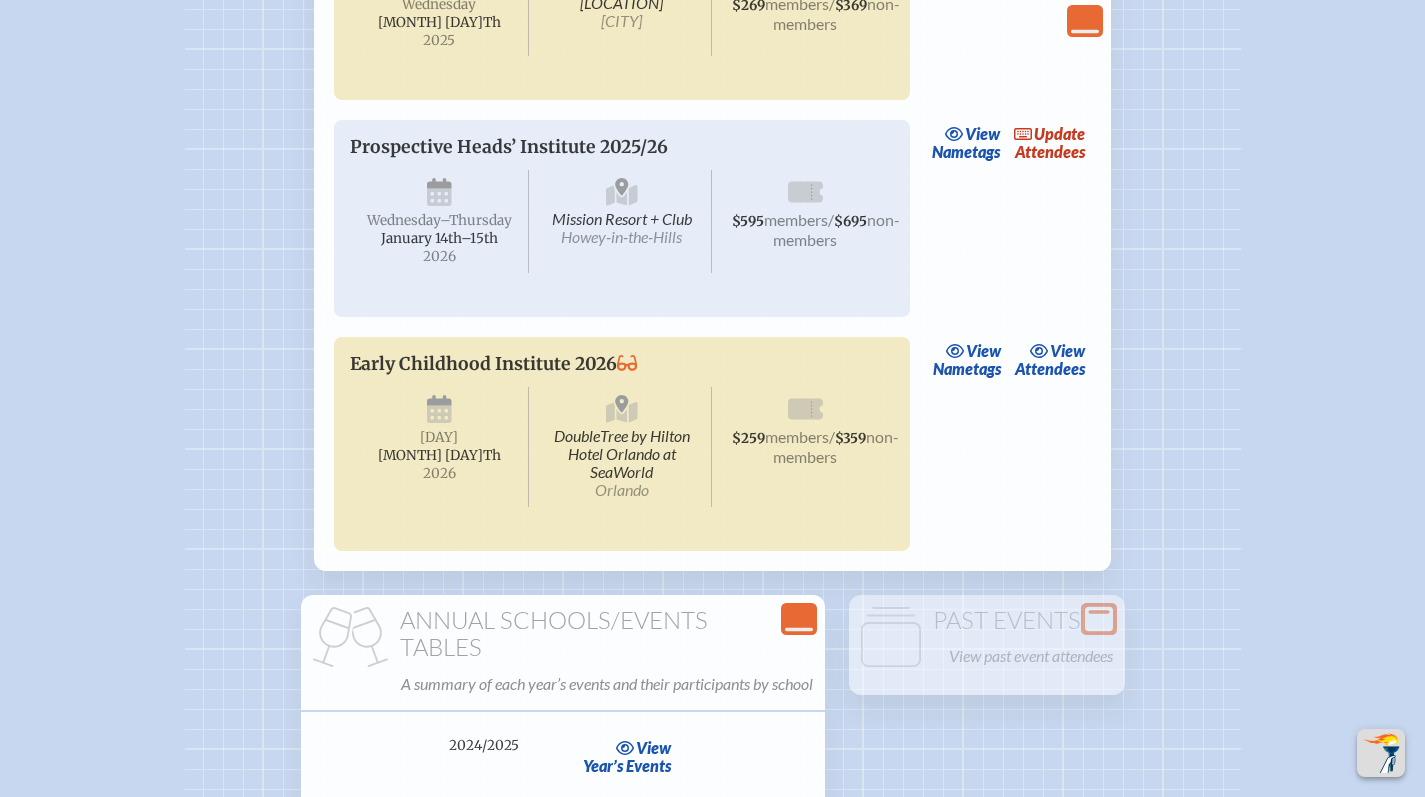 scroll, scrollTop: 3492, scrollLeft: 0, axis: vertical 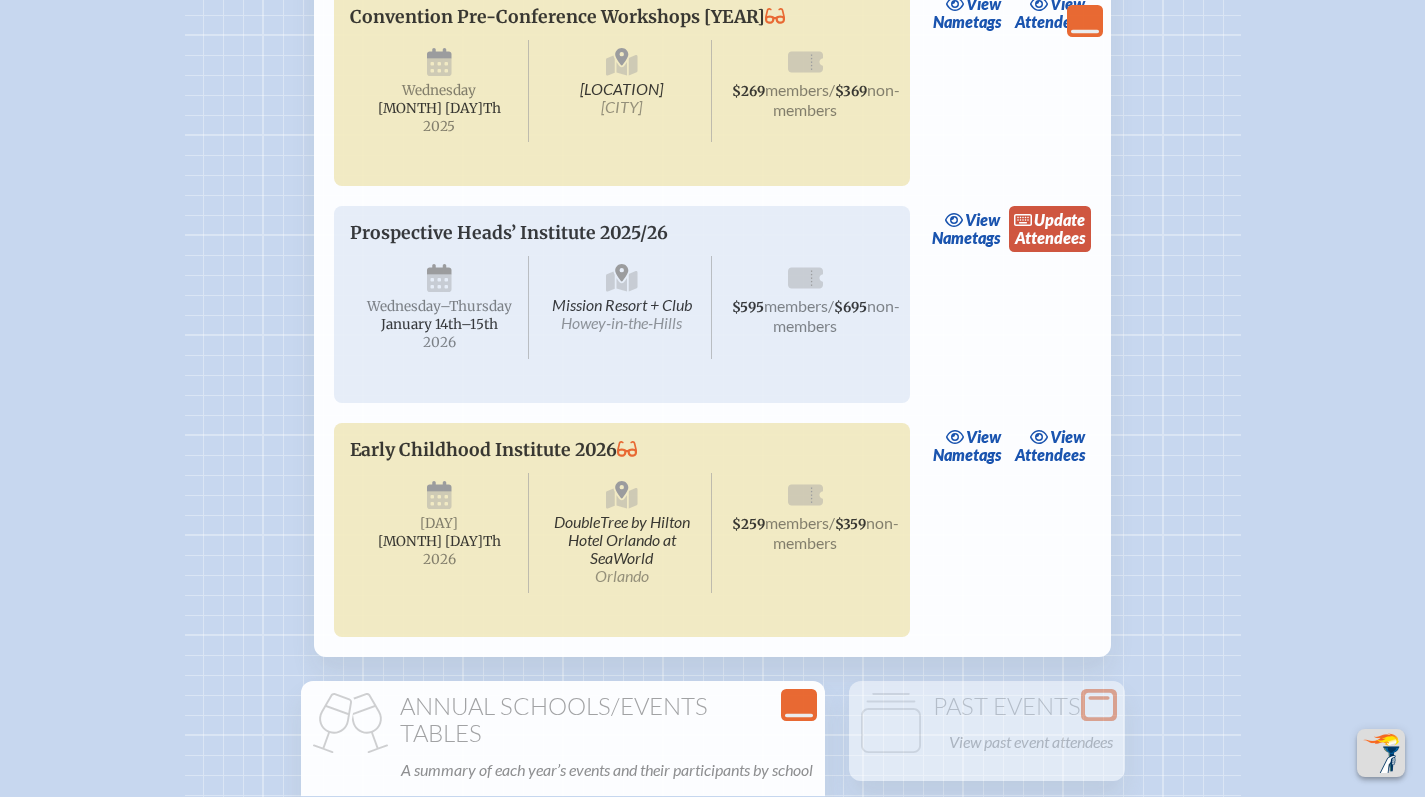 click on "update [PERSON]" at bounding box center (1050, 229) 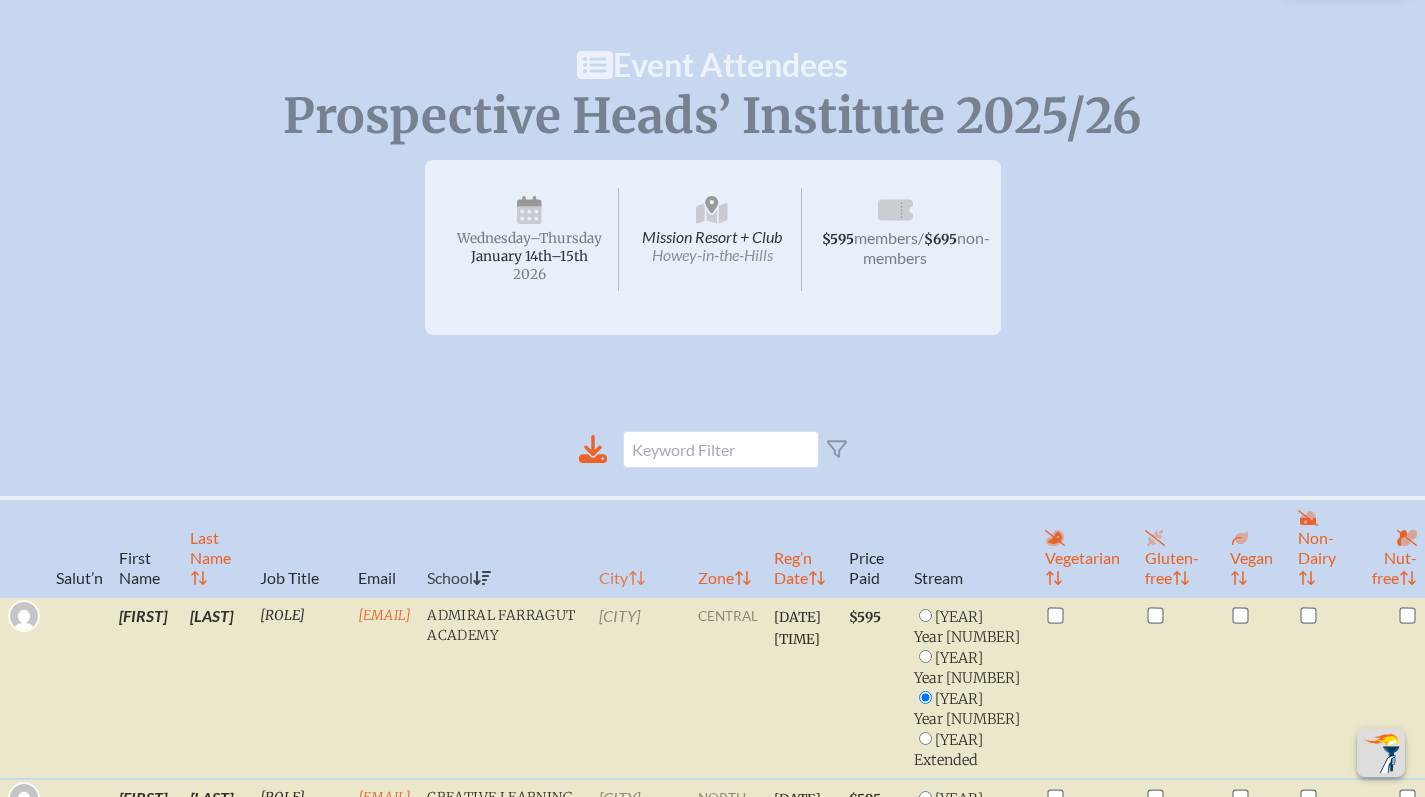 scroll, scrollTop: 0, scrollLeft: 0, axis: both 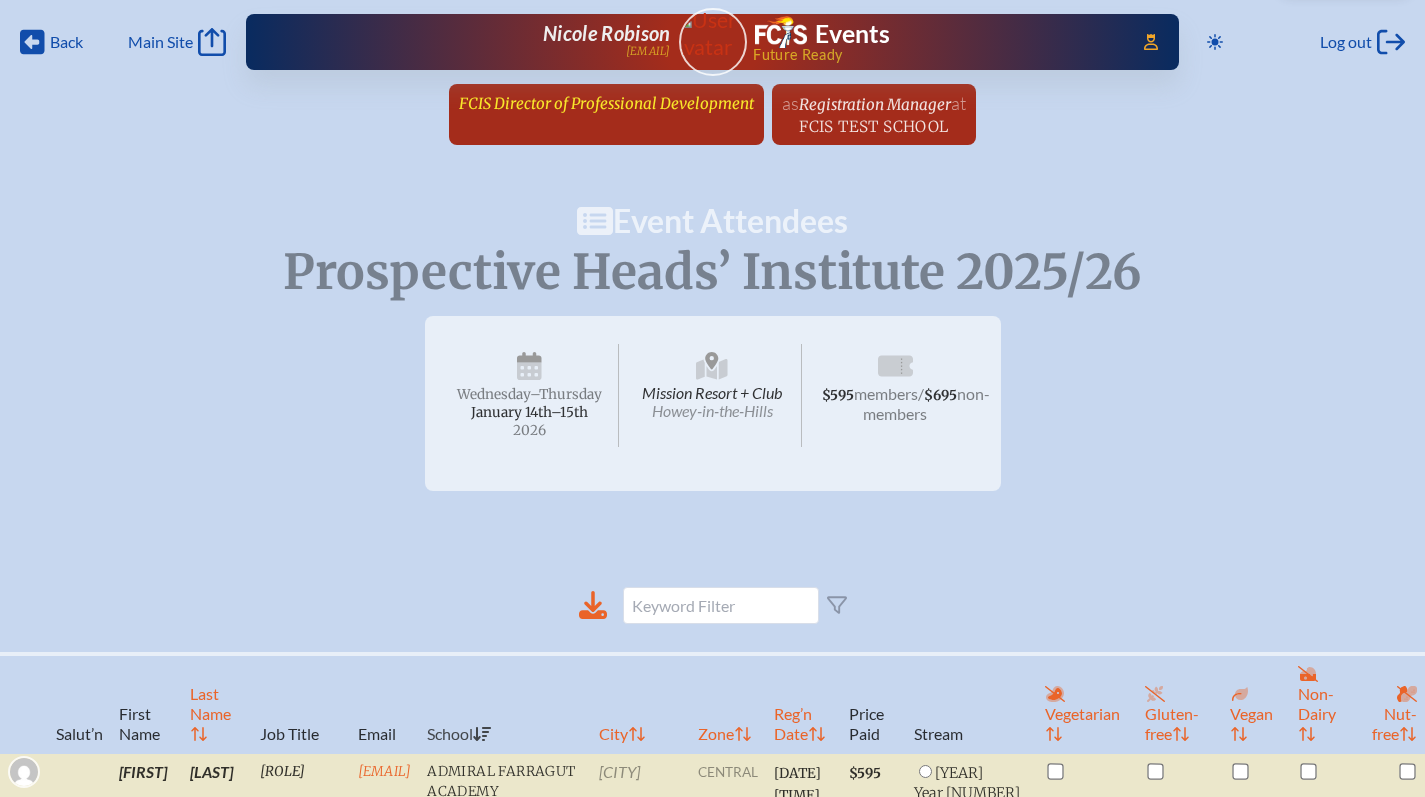 click on "FCIS Director of Professional Development" at bounding box center [606, 103] 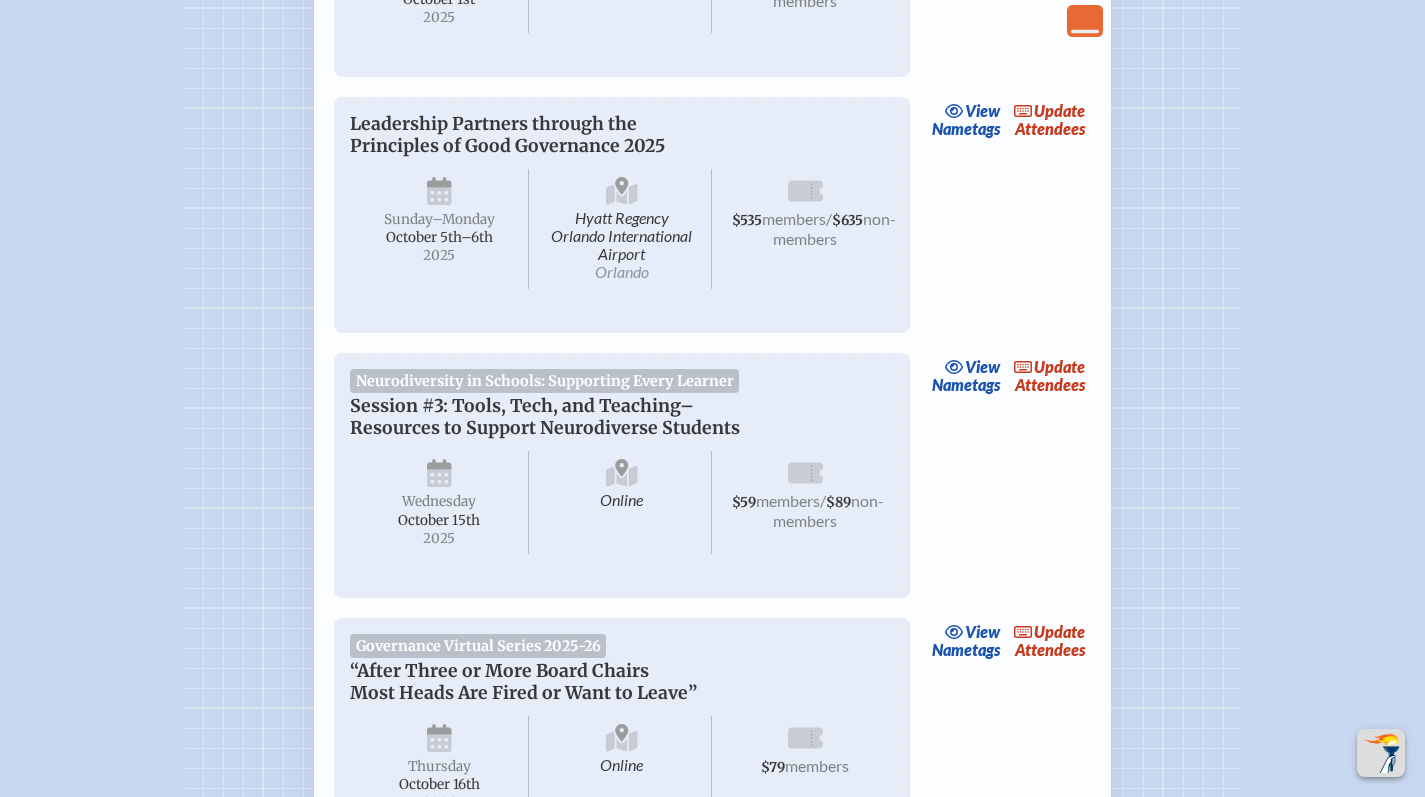 scroll, scrollTop: 1619, scrollLeft: 0, axis: vertical 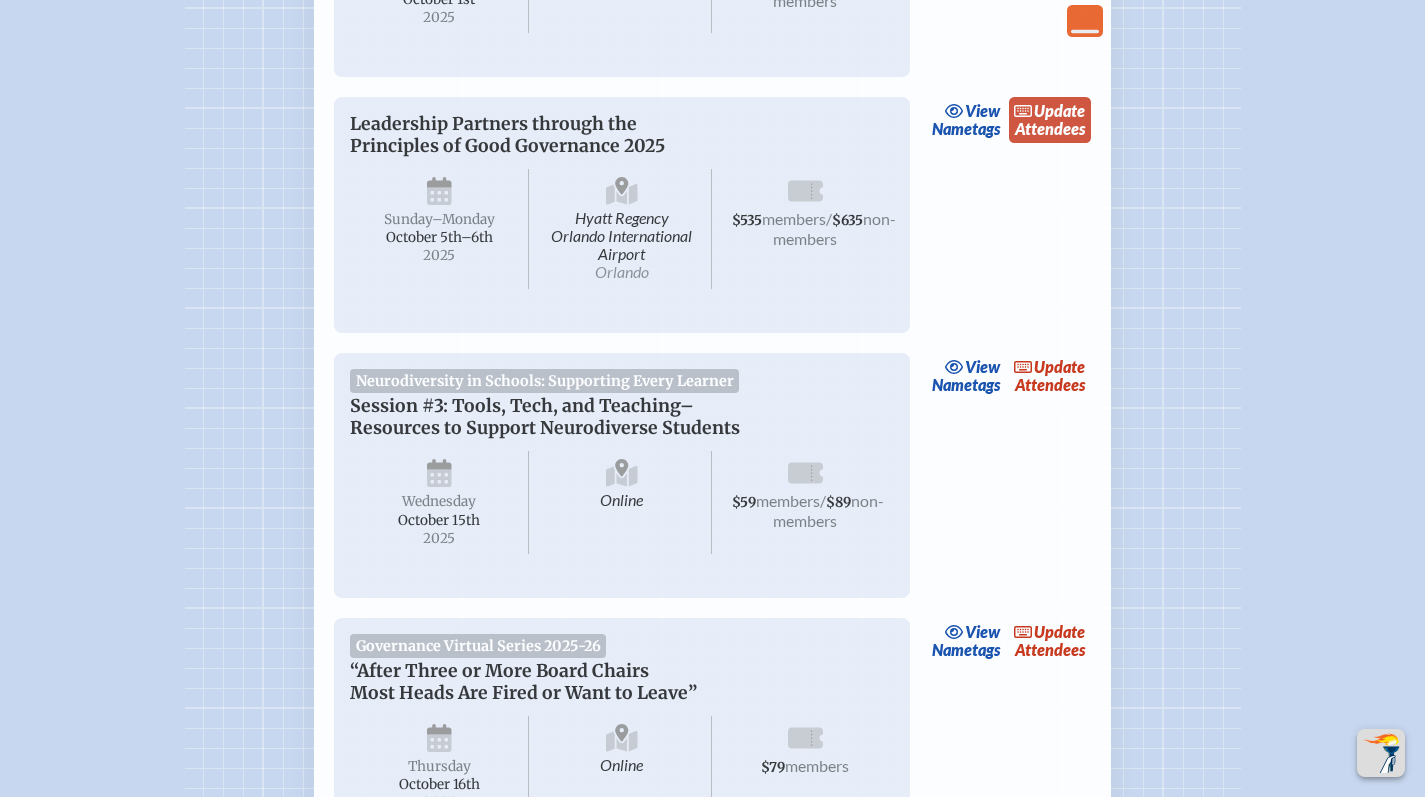 click on "update [PERSON]" at bounding box center (1050, 120) 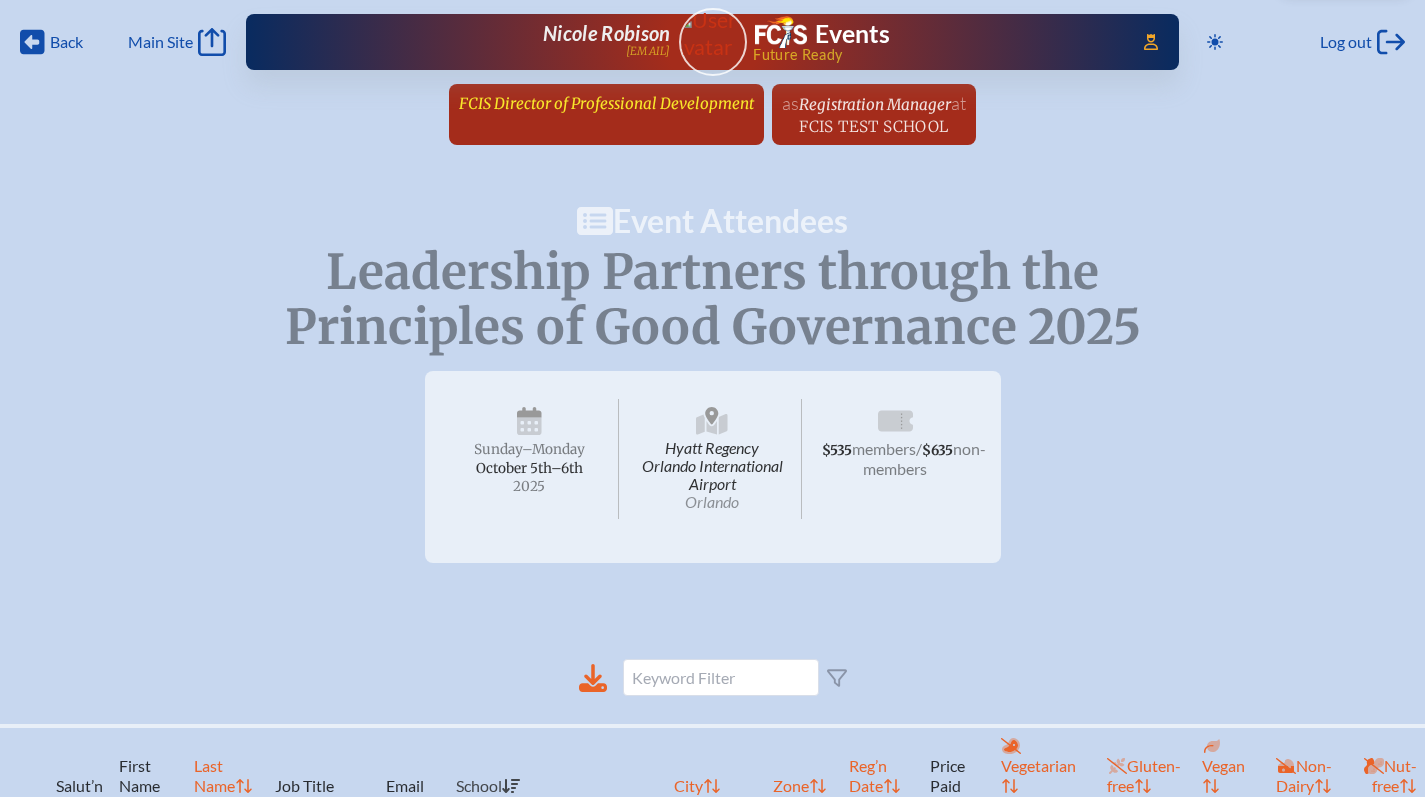 click on "FCIS Director of Professional Development" at bounding box center (606, 103) 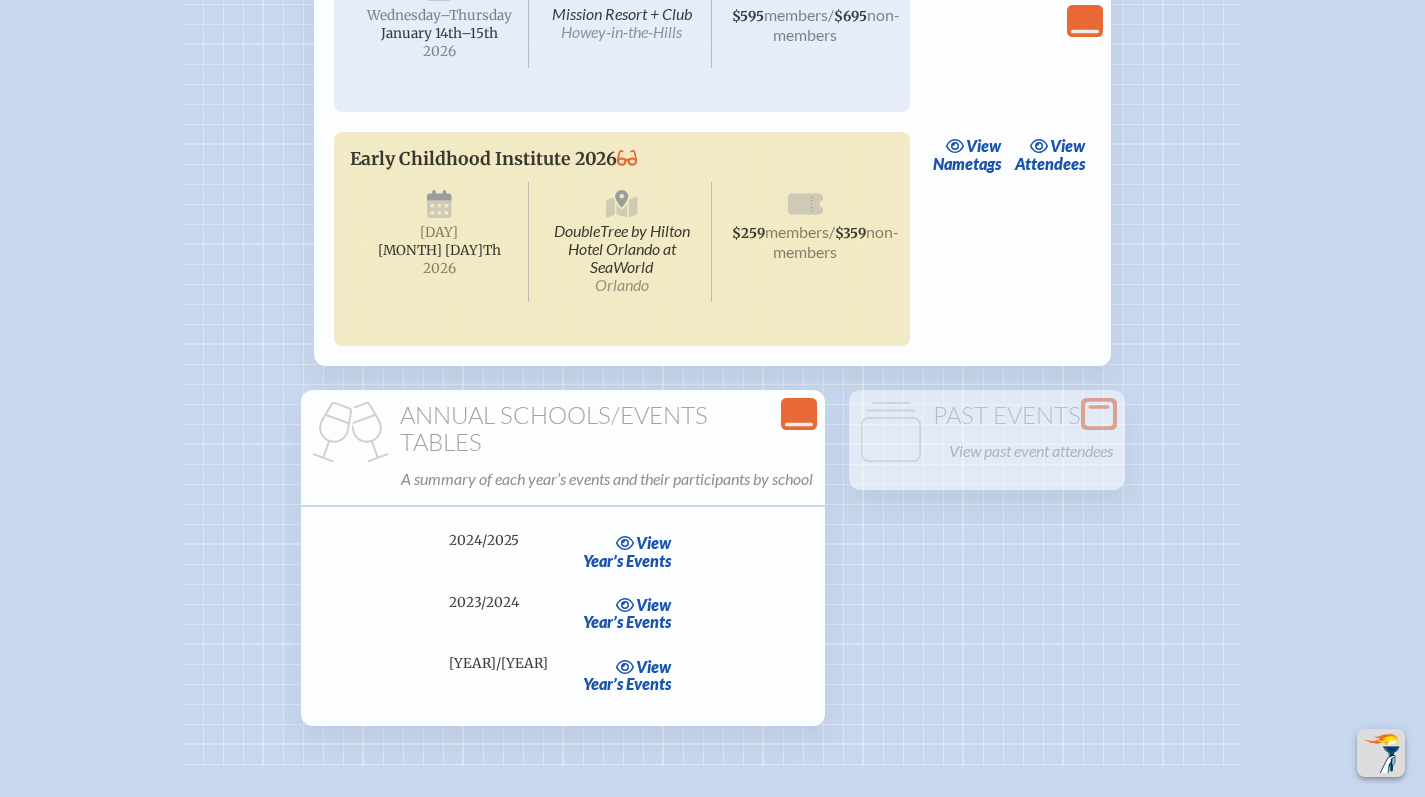 scroll, scrollTop: 3708, scrollLeft: 0, axis: vertical 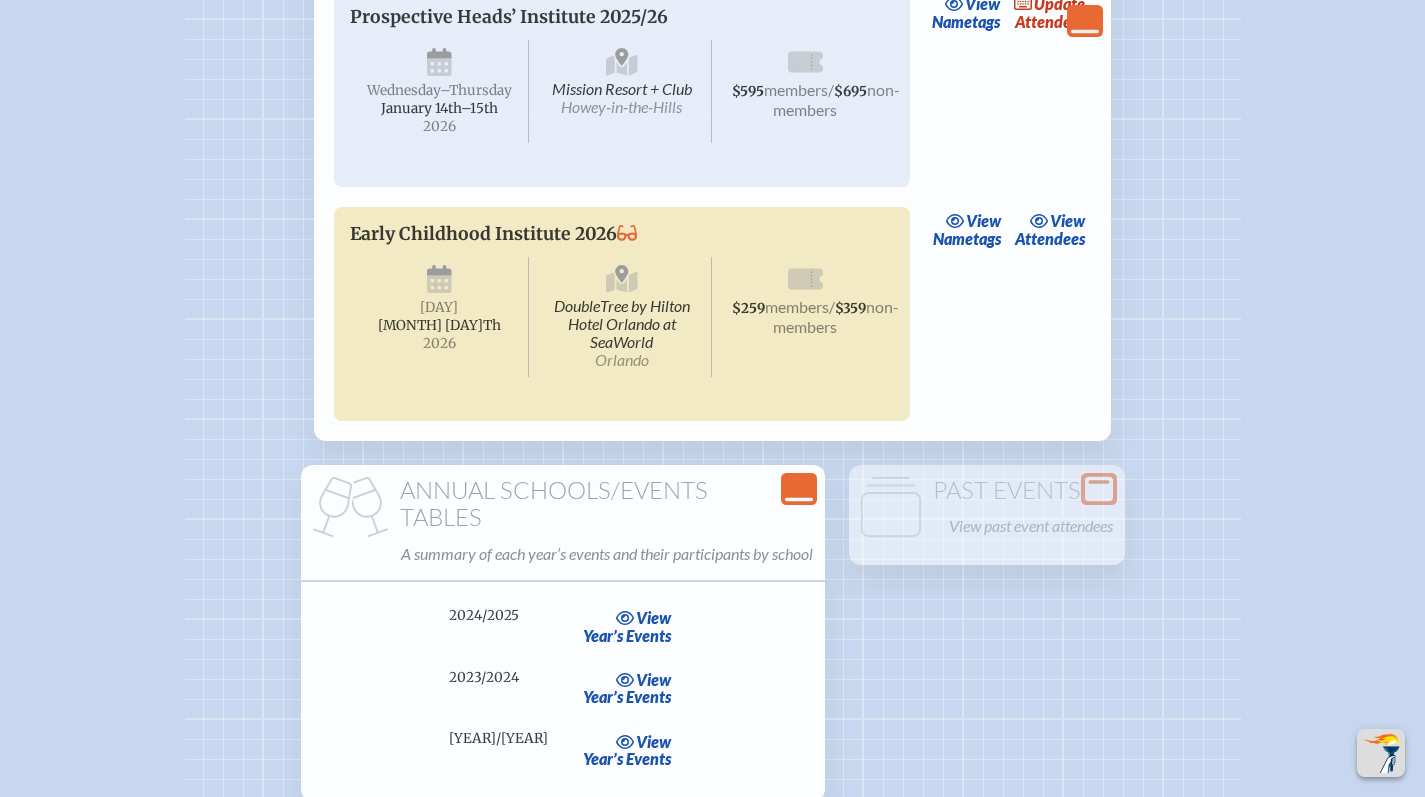 click on "Close Console" 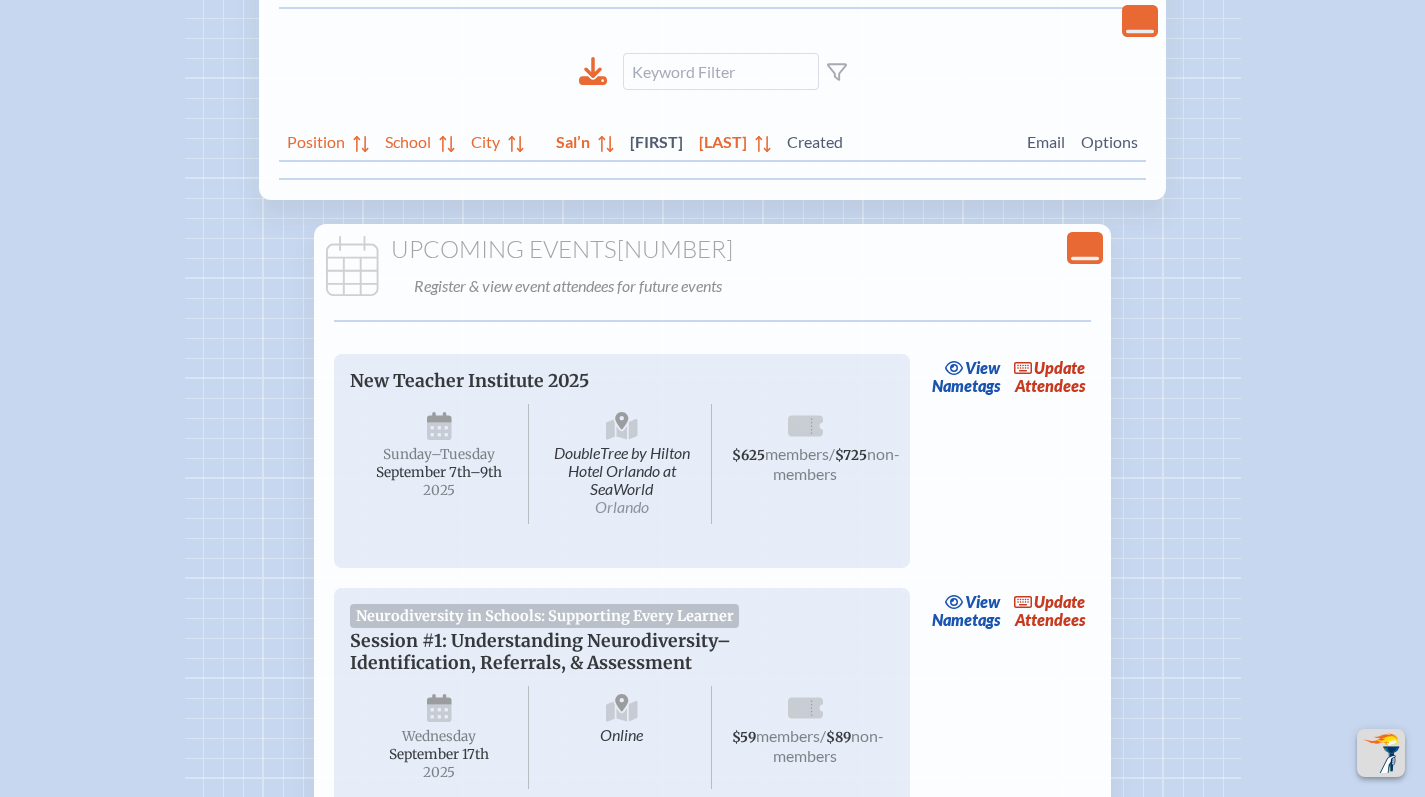 scroll, scrollTop: 0, scrollLeft: 0, axis: both 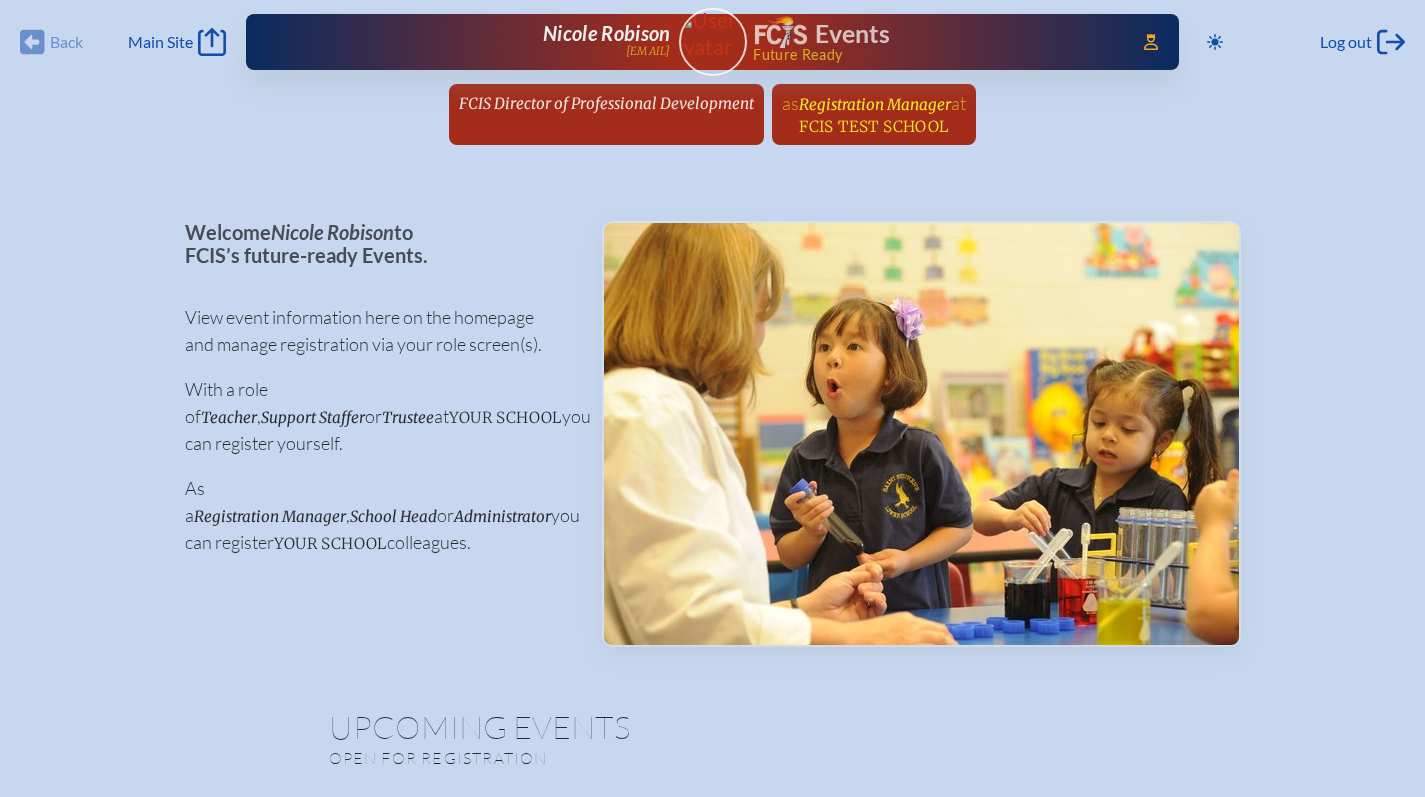 click on "at  FCIS Test School" at bounding box center [882, 114] 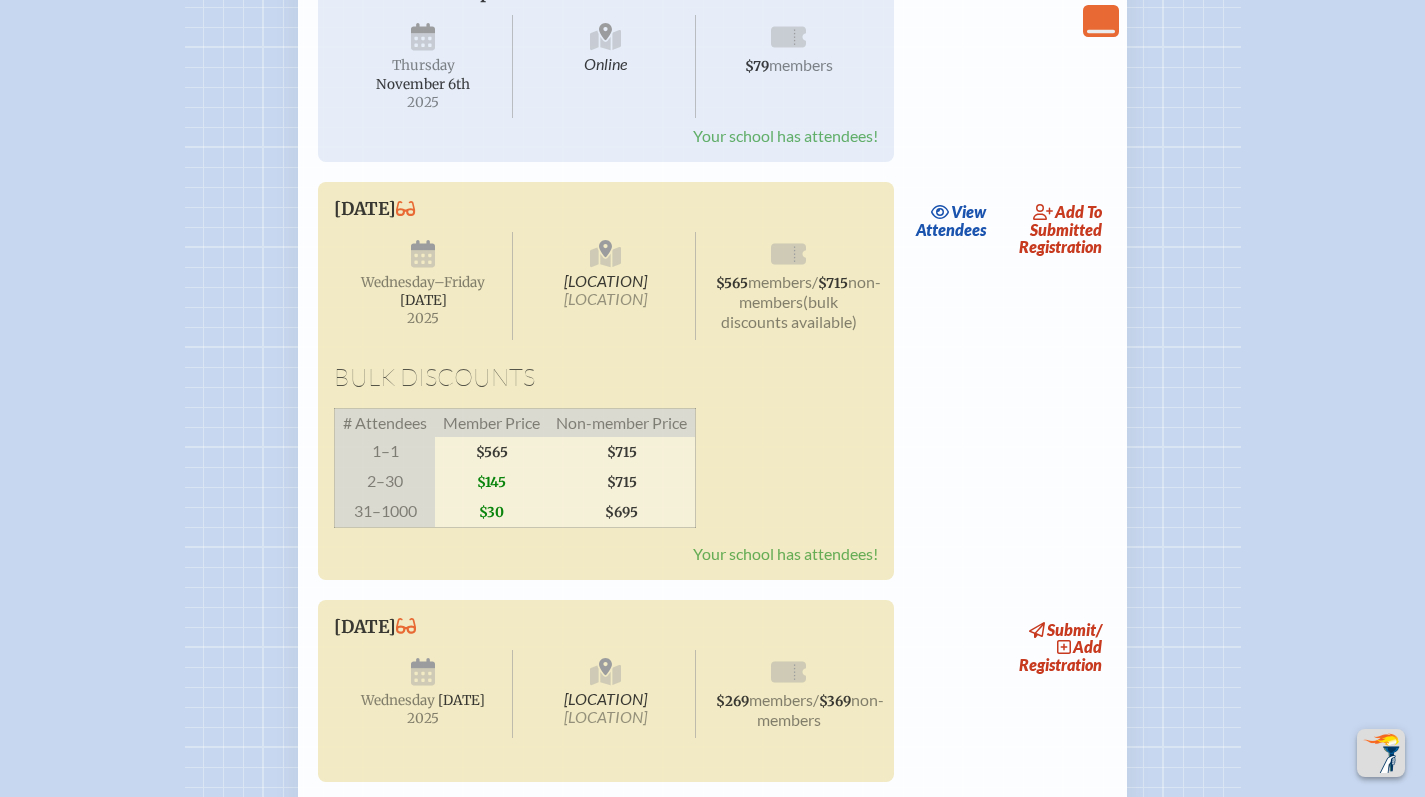 scroll, scrollTop: 2452, scrollLeft: 0, axis: vertical 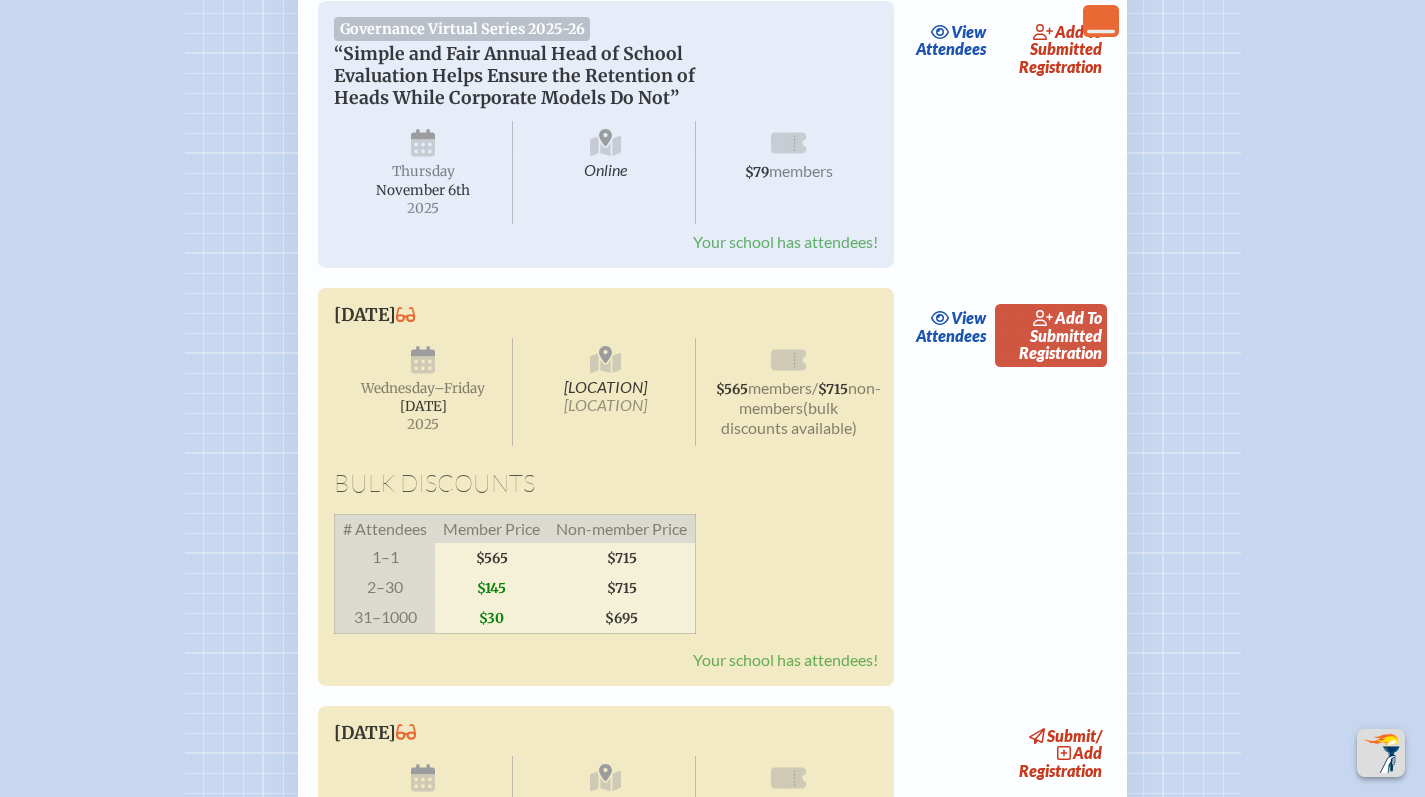click on "add to submitted  Registration" at bounding box center (1051, 335) 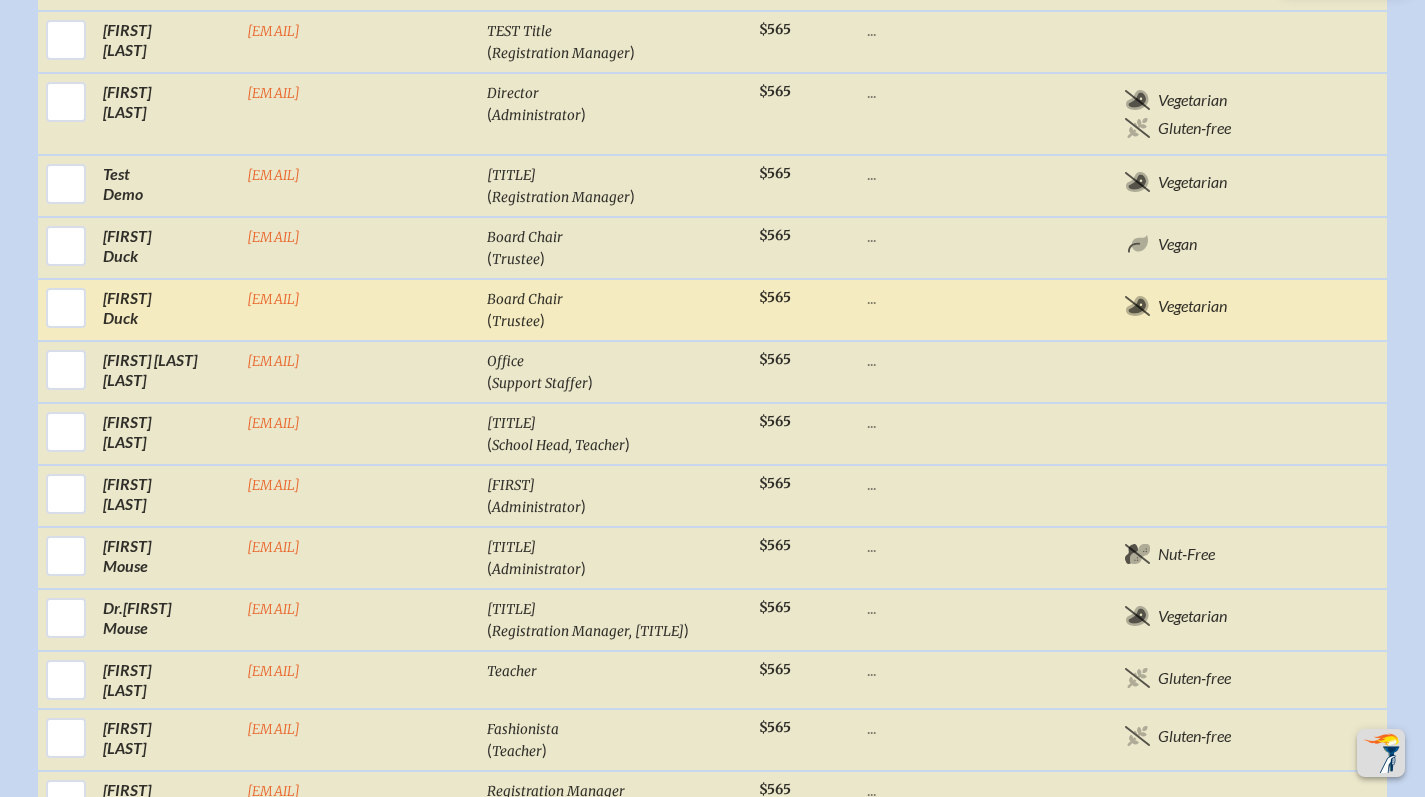 scroll, scrollTop: 1471, scrollLeft: 0, axis: vertical 